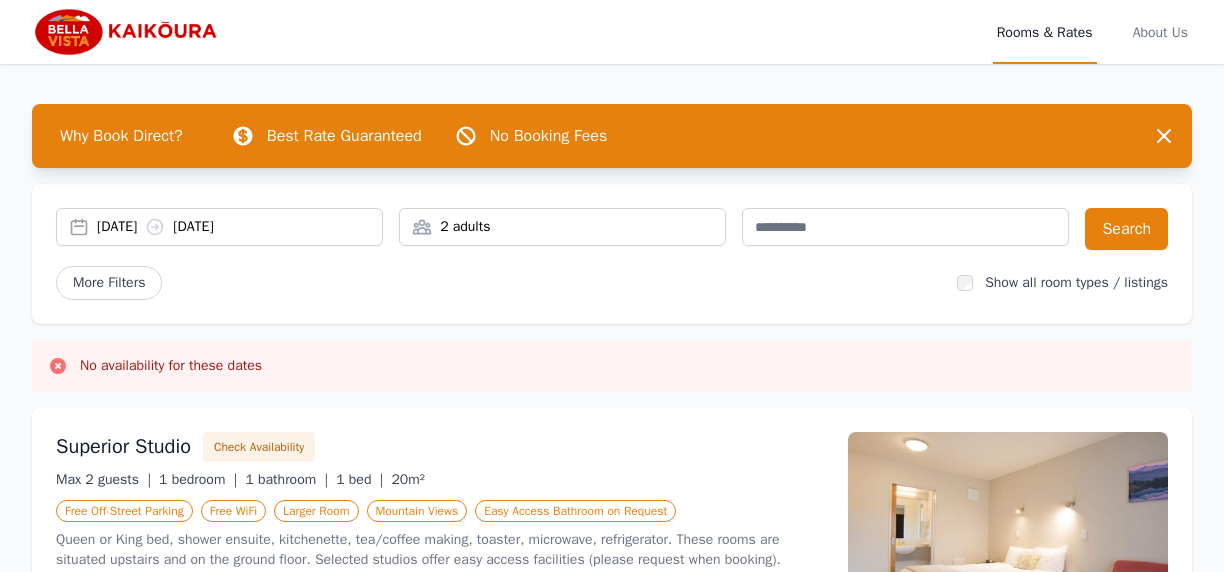 scroll, scrollTop: 0, scrollLeft: 0, axis: both 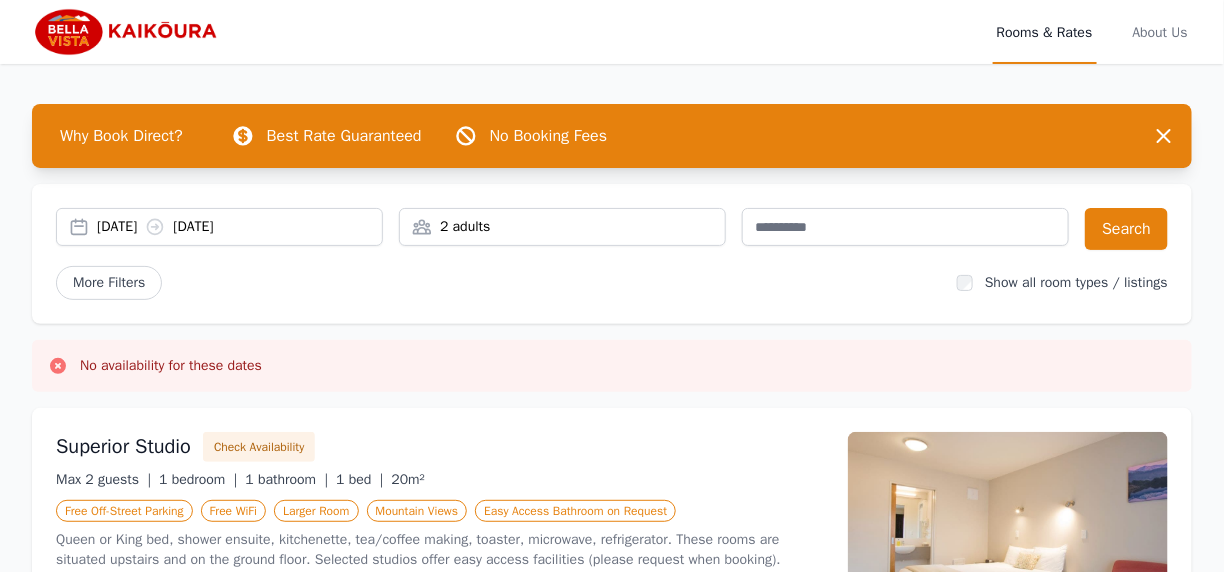 click on "[DATE] [DATE]" at bounding box center (239, 227) 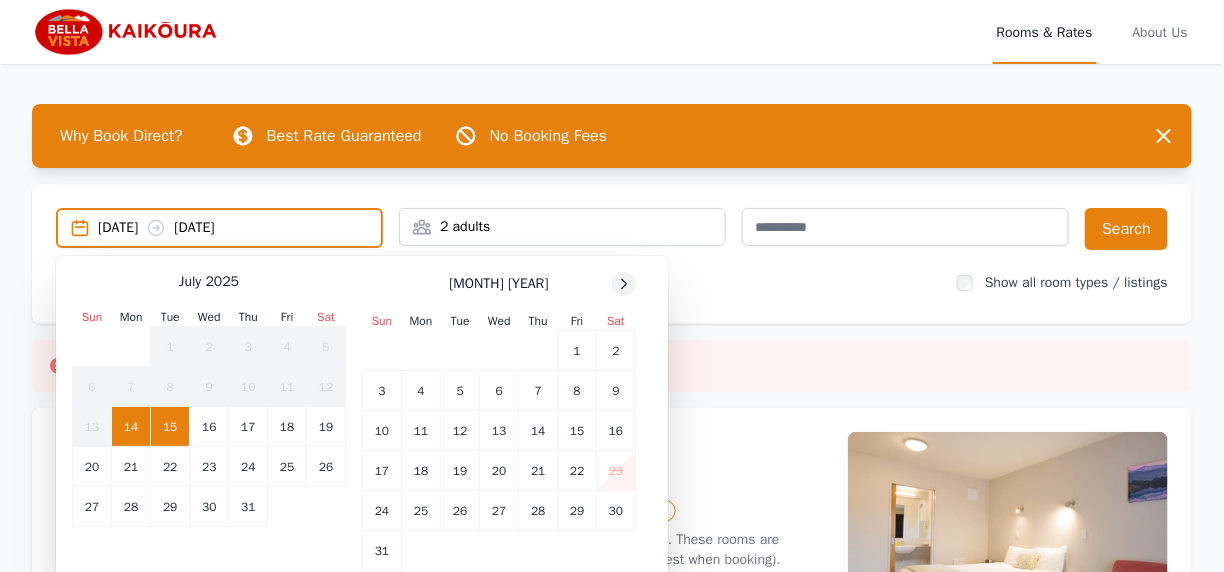 click 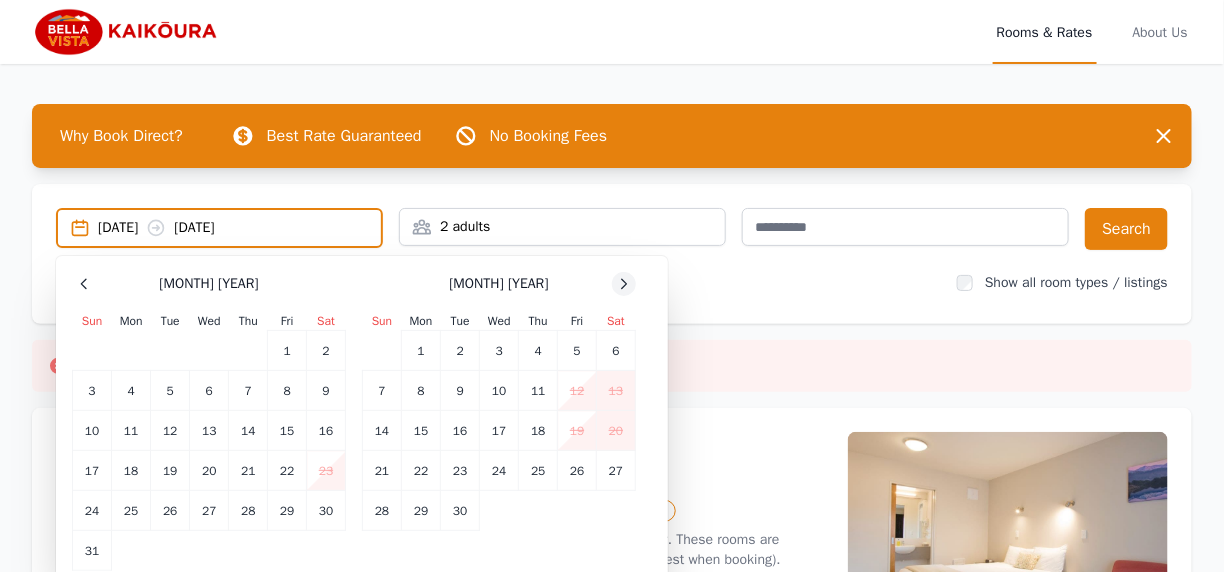 click 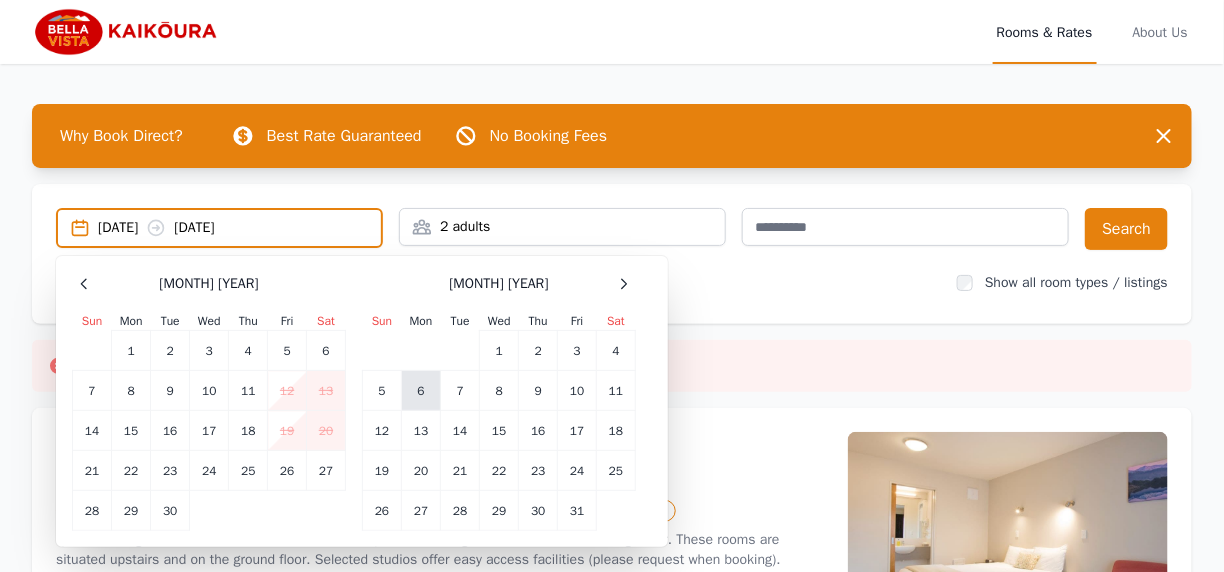 drag, startPoint x: 582, startPoint y: 346, endPoint x: 418, endPoint y: 377, distance: 166.90416 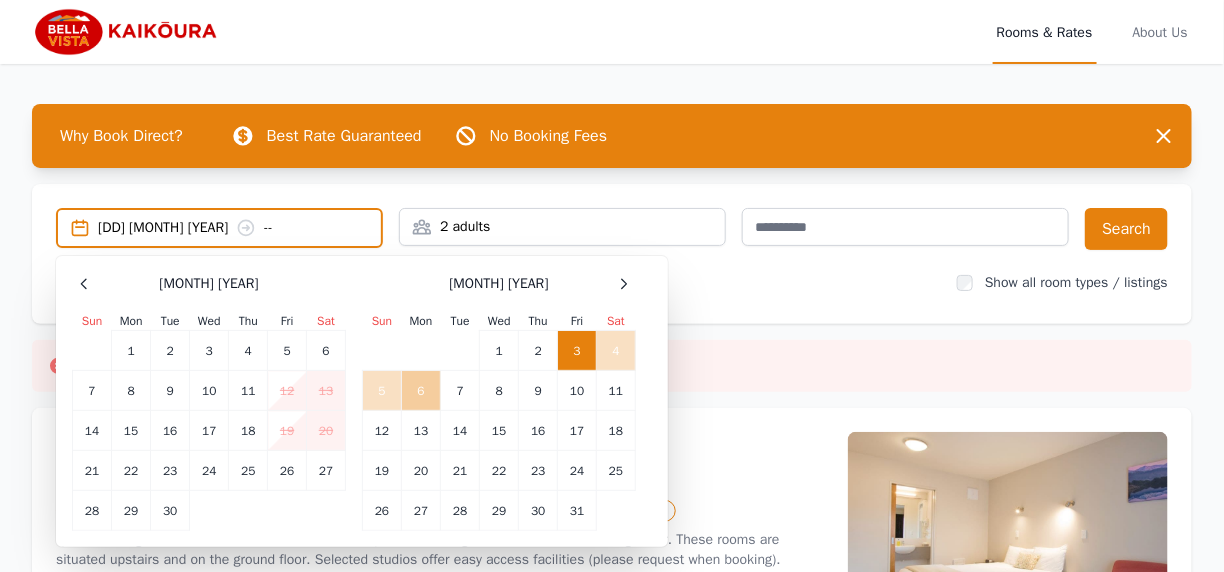 click on "6" at bounding box center (421, 391) 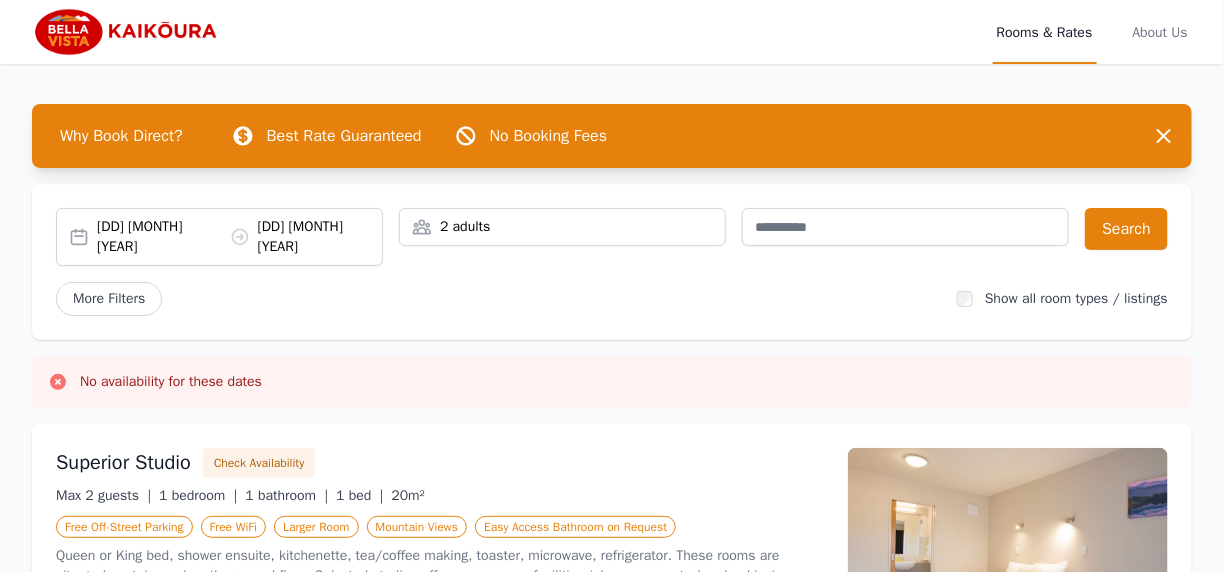 click on "2 adults" at bounding box center [562, 227] 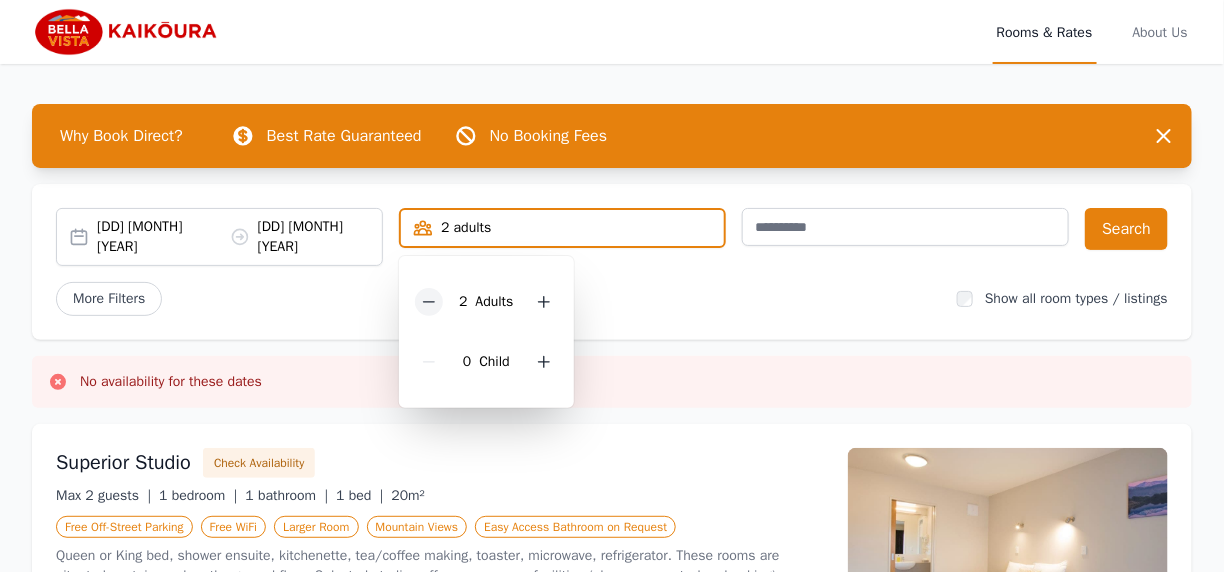click 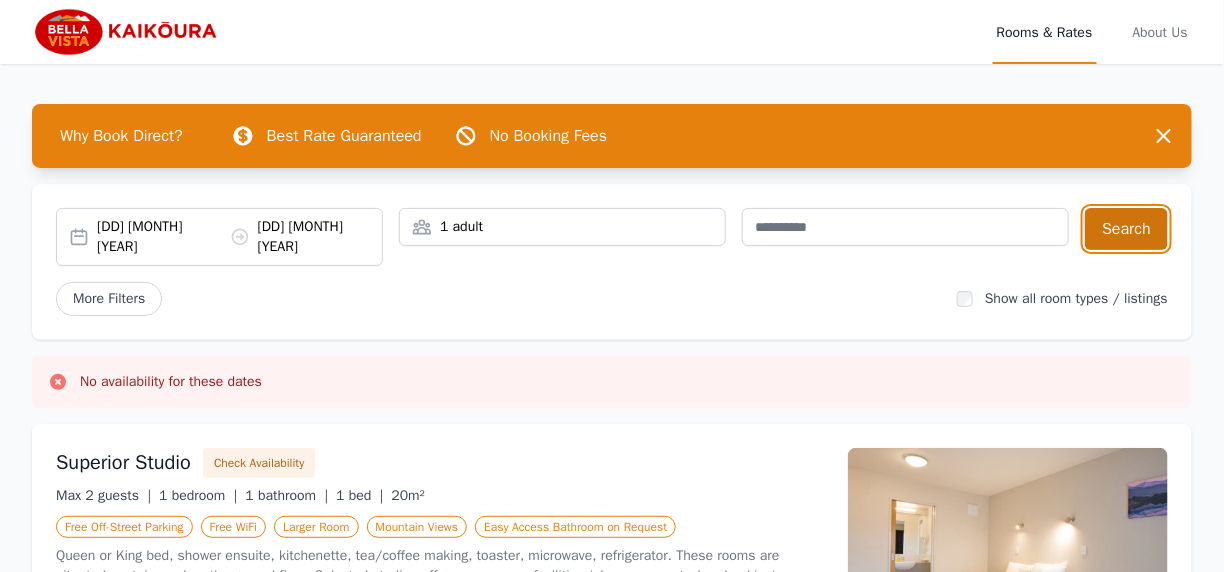 click on "Search" at bounding box center (1126, 229) 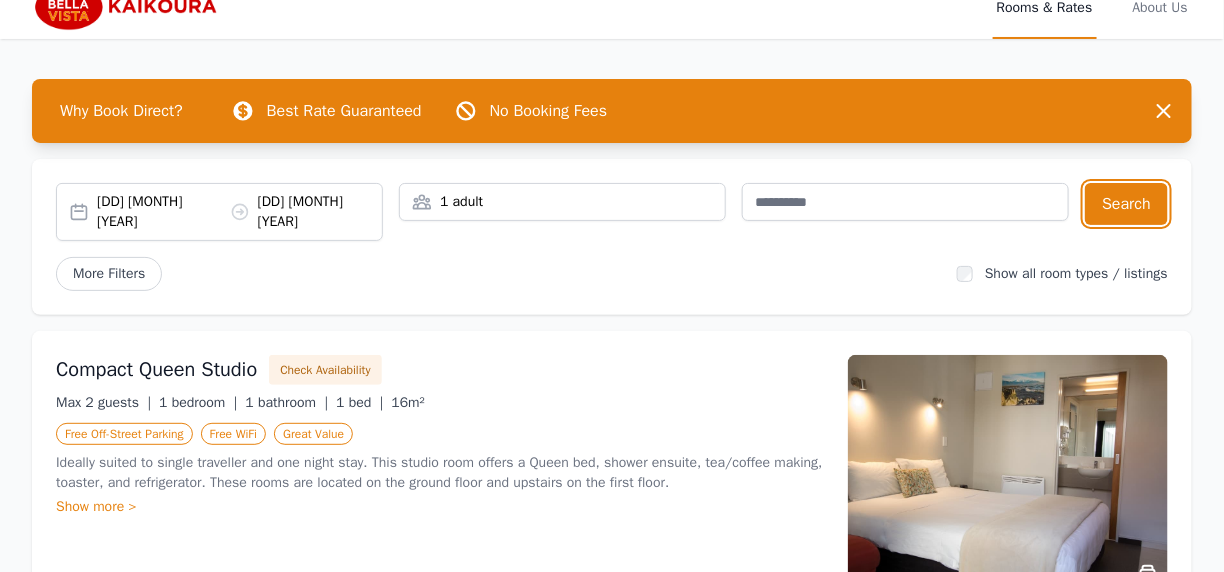 scroll, scrollTop: 0, scrollLeft: 0, axis: both 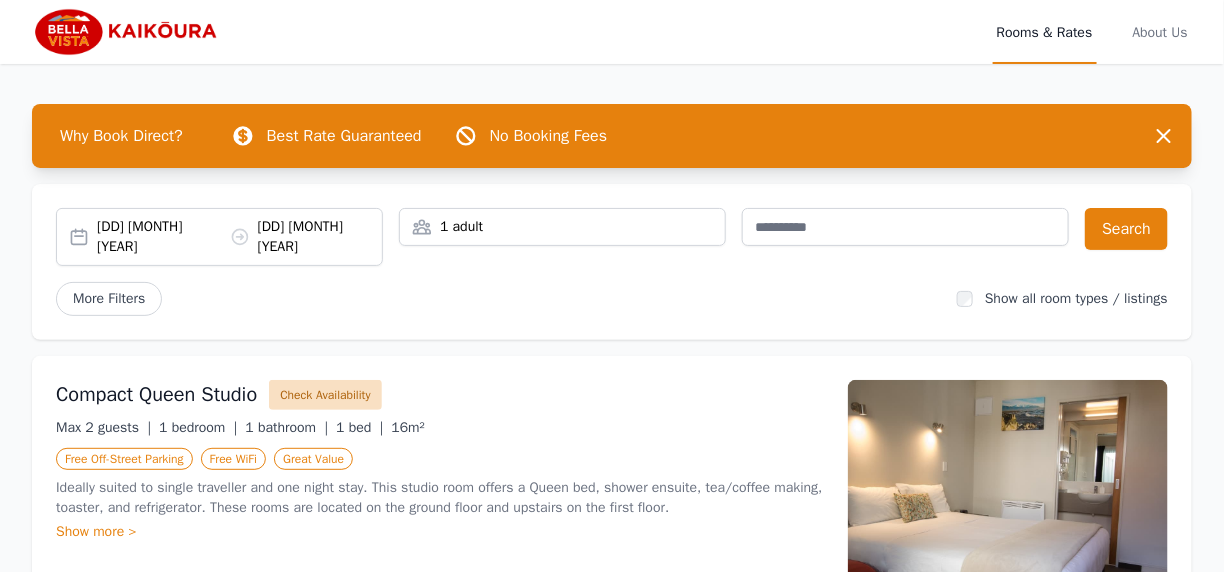 click on "Check Availability" at bounding box center (325, 395) 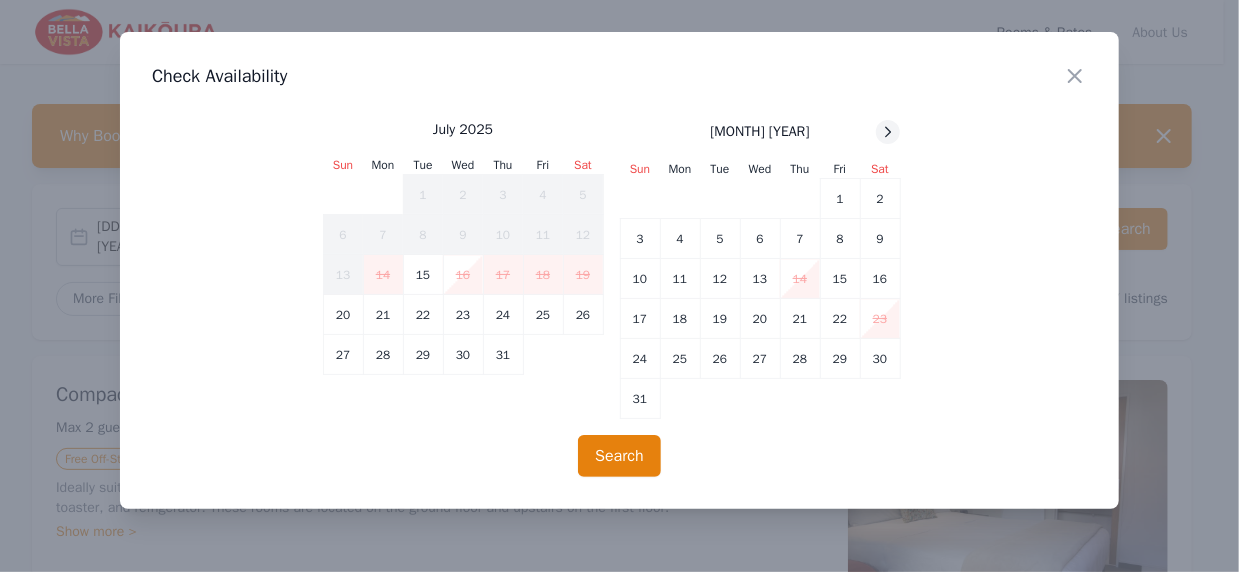 click 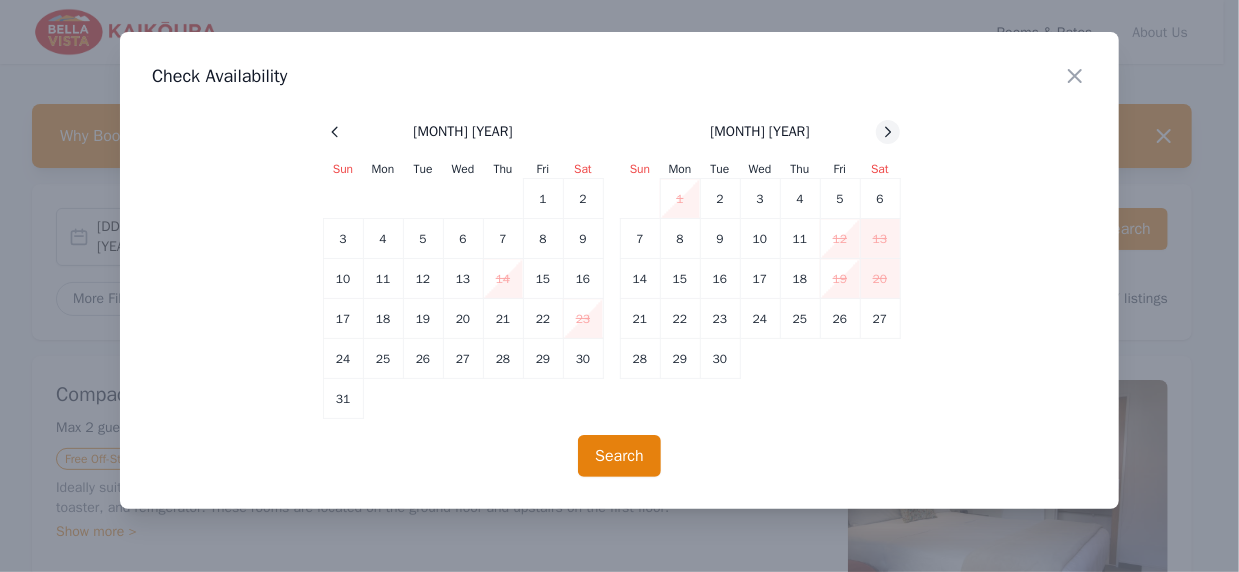 click 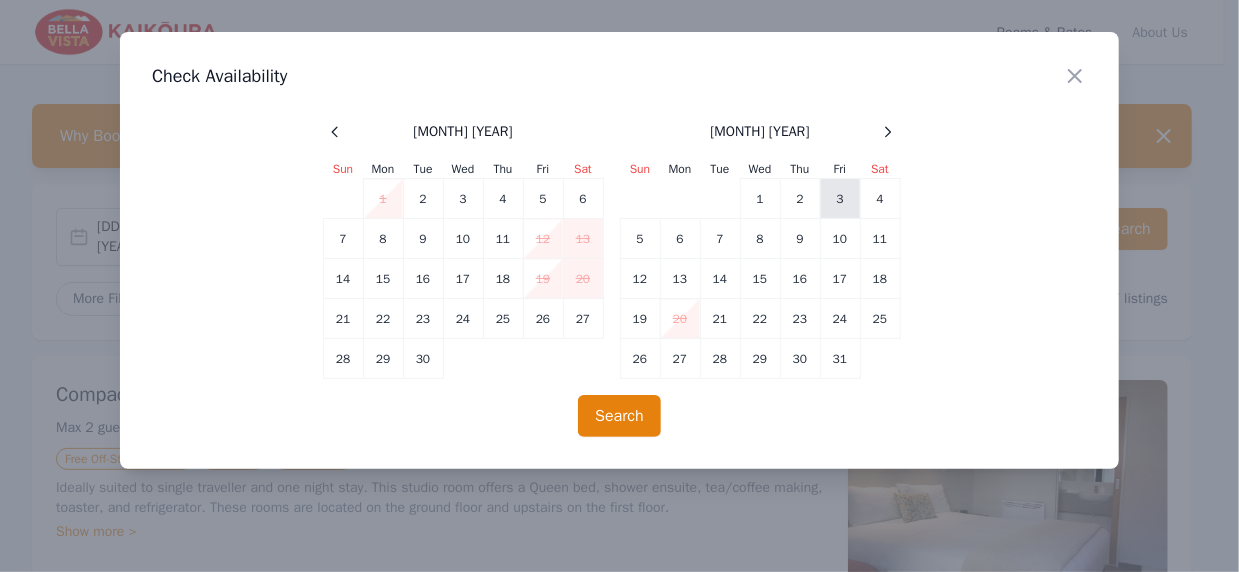 click on "3" at bounding box center (840, 199) 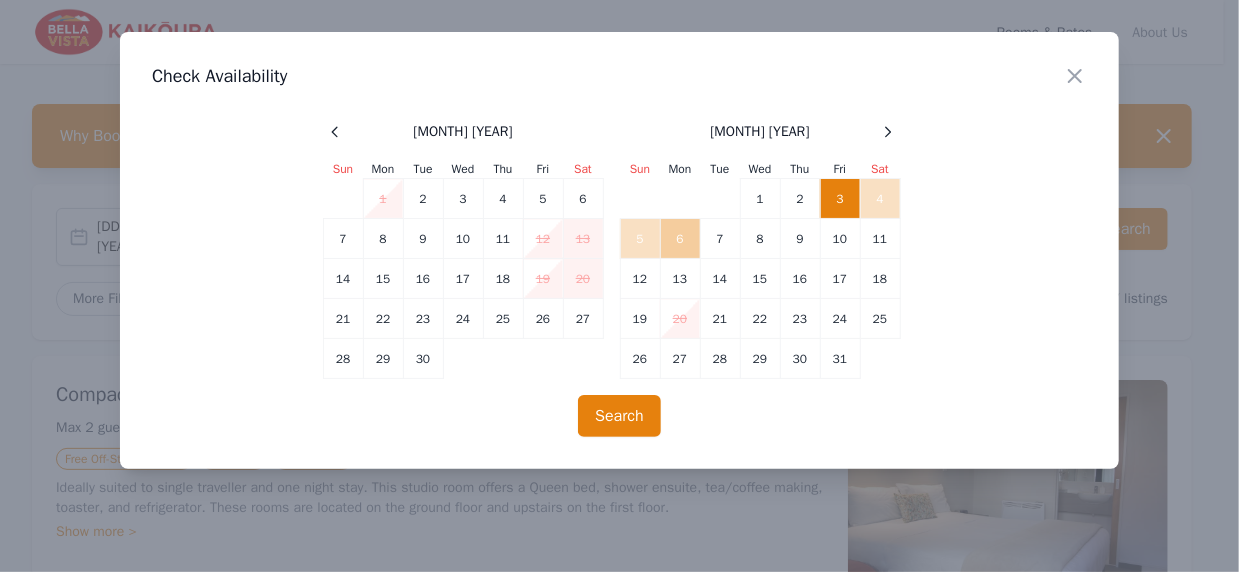 click on "6" at bounding box center (680, 239) 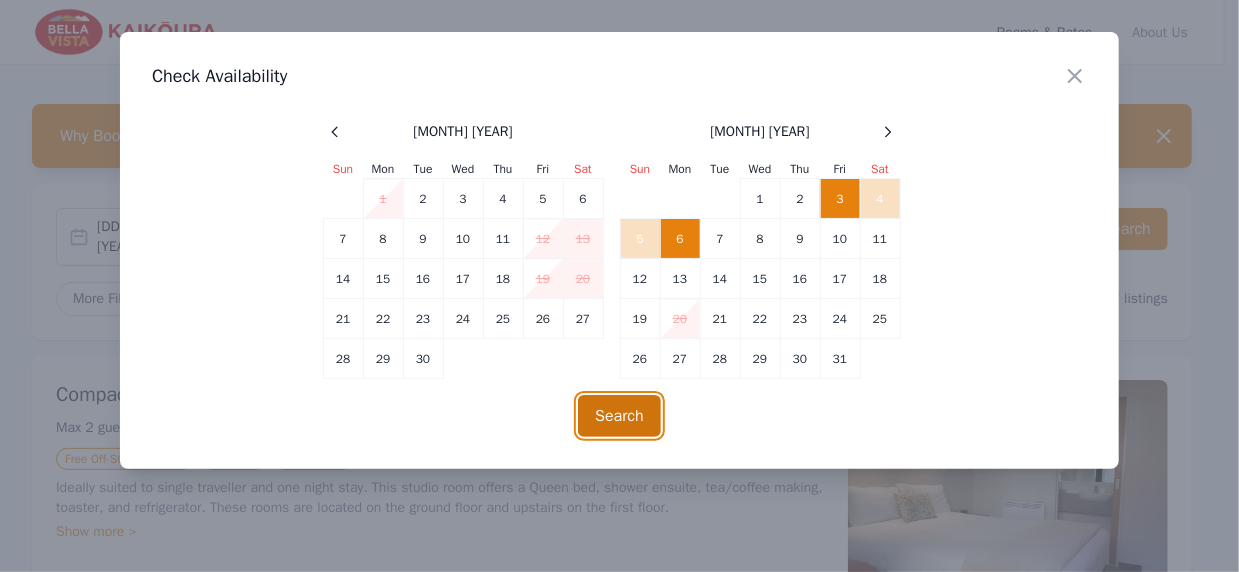 click on "Search" at bounding box center [619, 416] 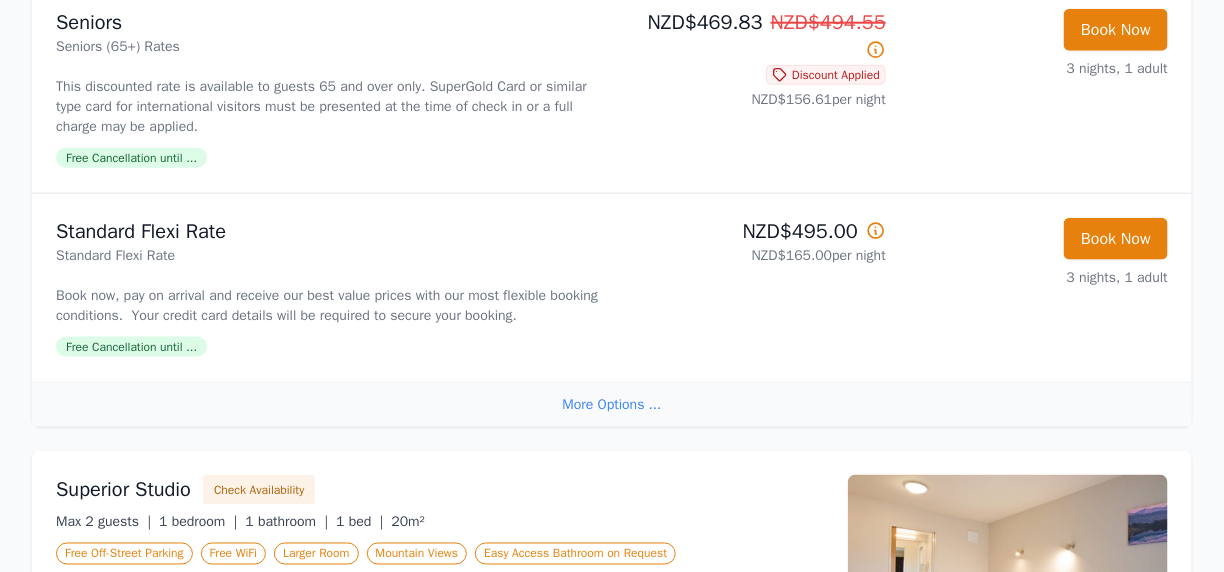 scroll, scrollTop: 742, scrollLeft: 0, axis: vertical 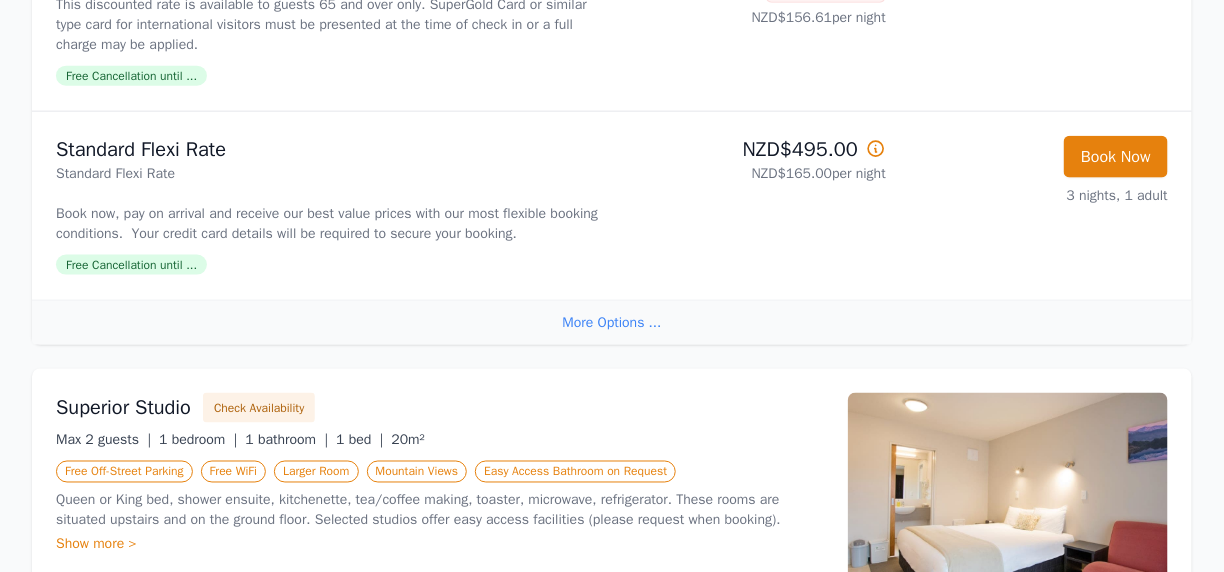 click on "More Options ..." at bounding box center (612, 322) 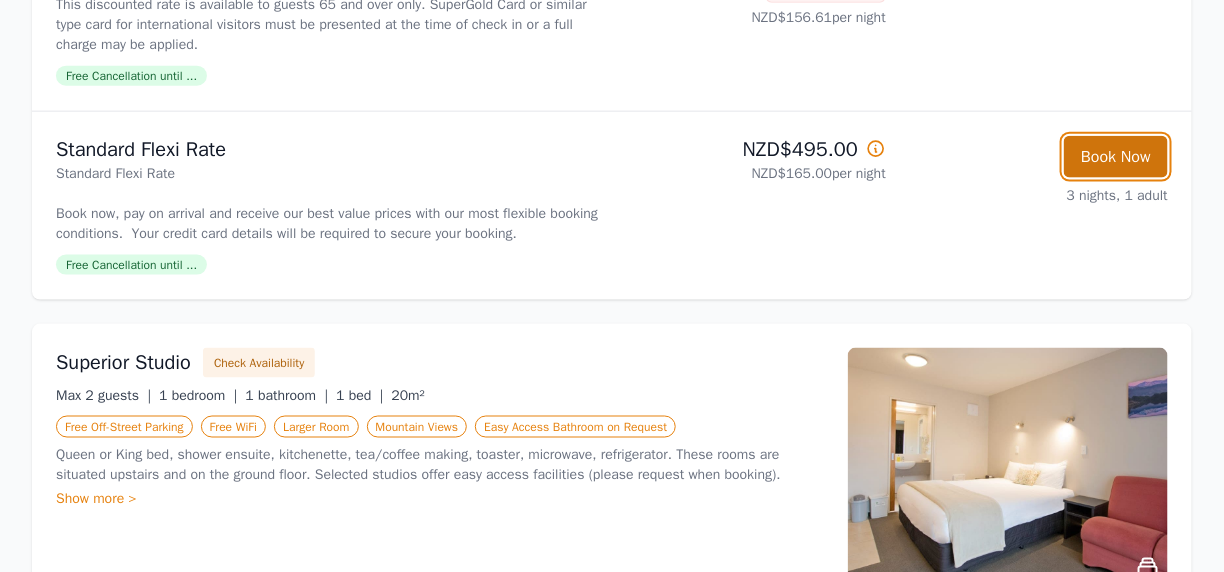 click on "Book Now" at bounding box center (1116, 157) 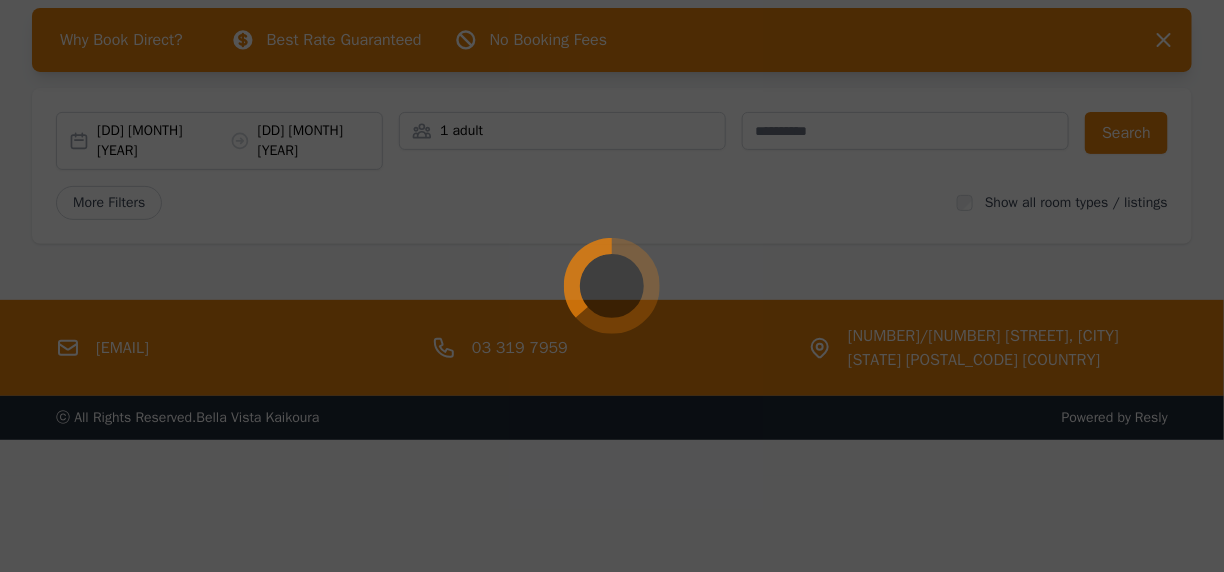 scroll, scrollTop: 96, scrollLeft: 0, axis: vertical 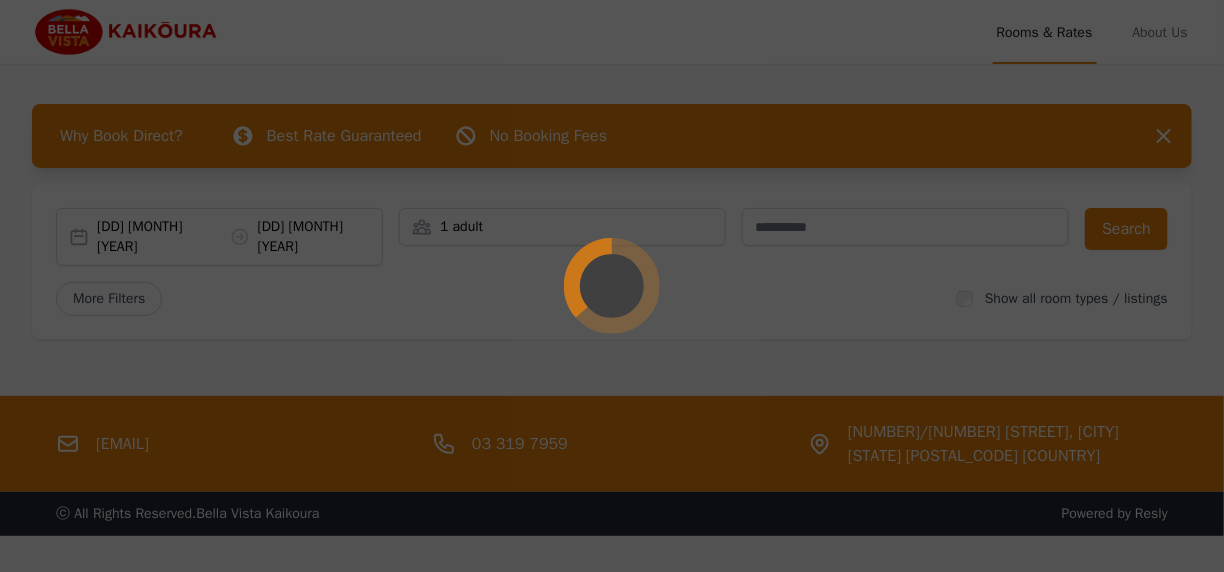 select on "**" 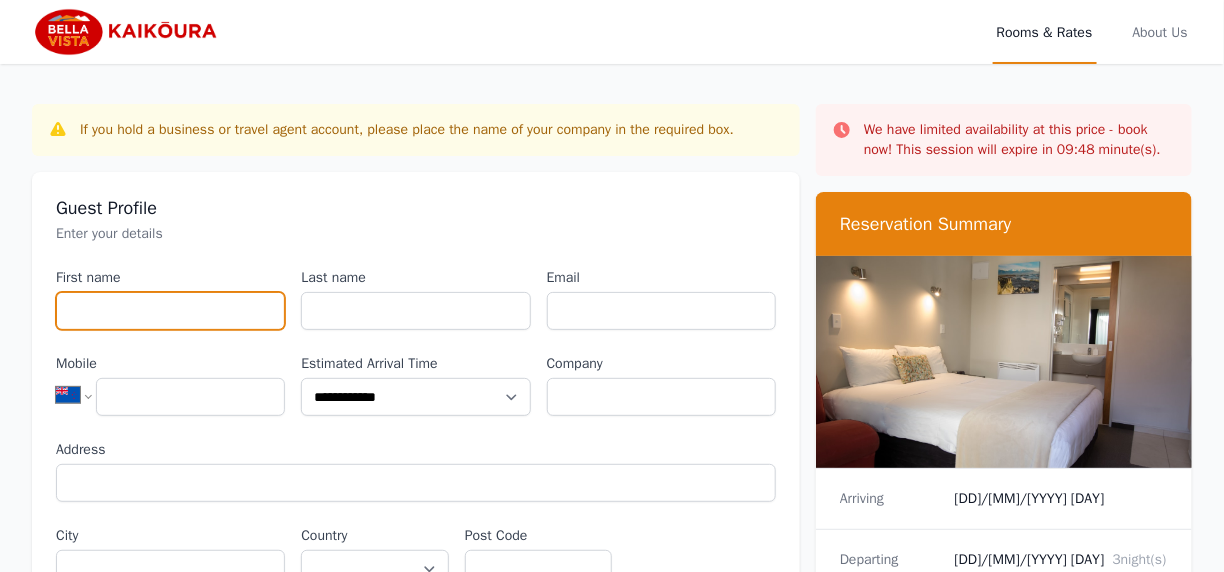 click on "First name" at bounding box center (170, 311) 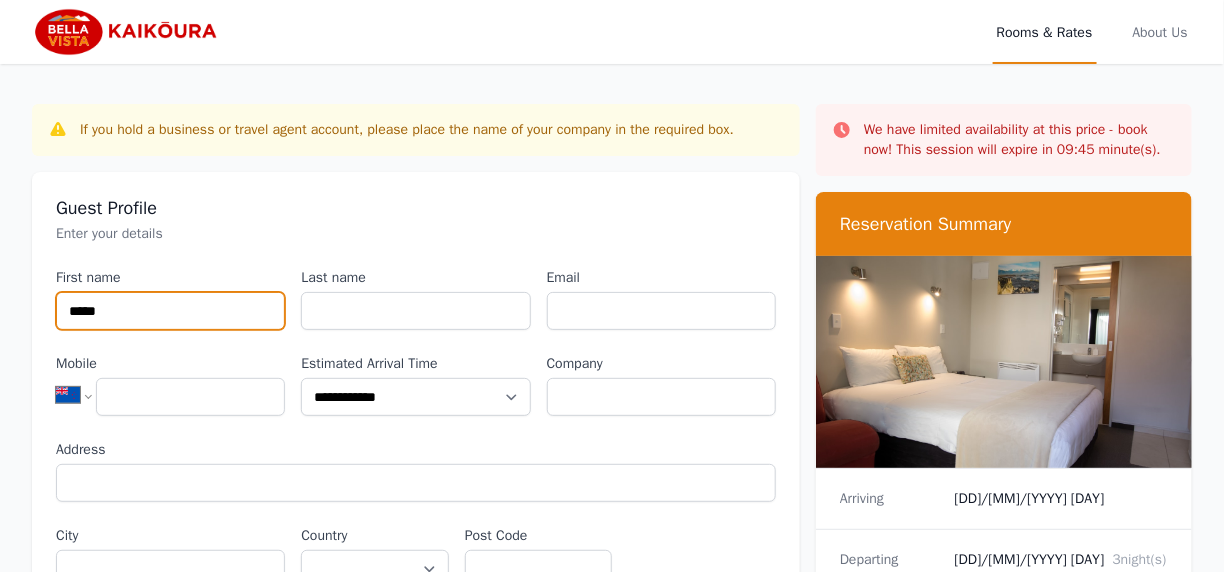 type on "*****" 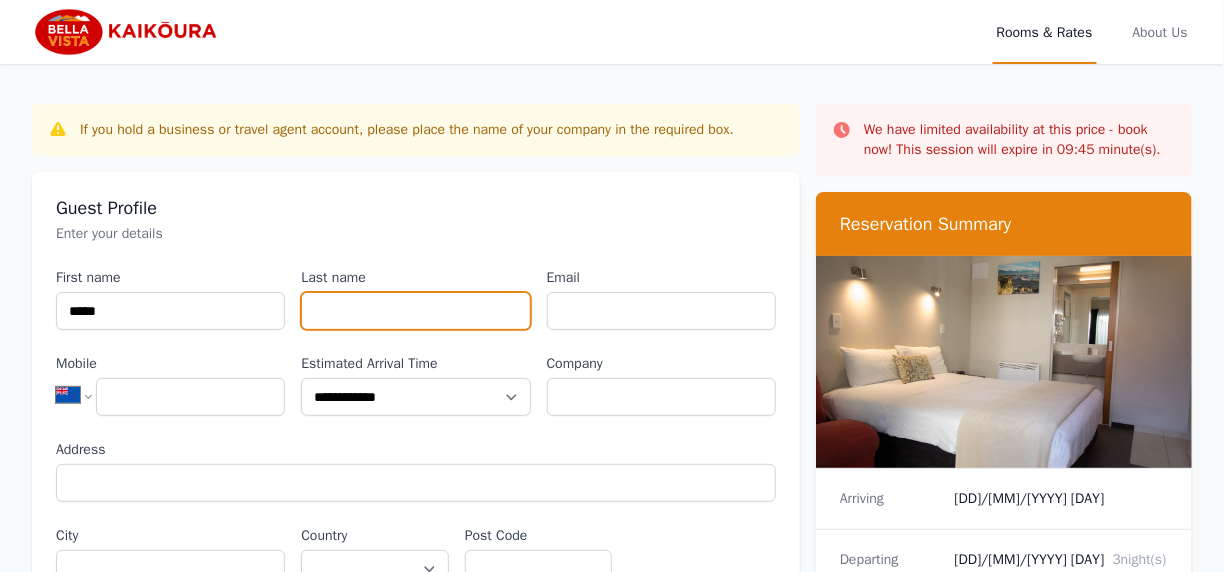 click on "Last name" at bounding box center (415, 311) 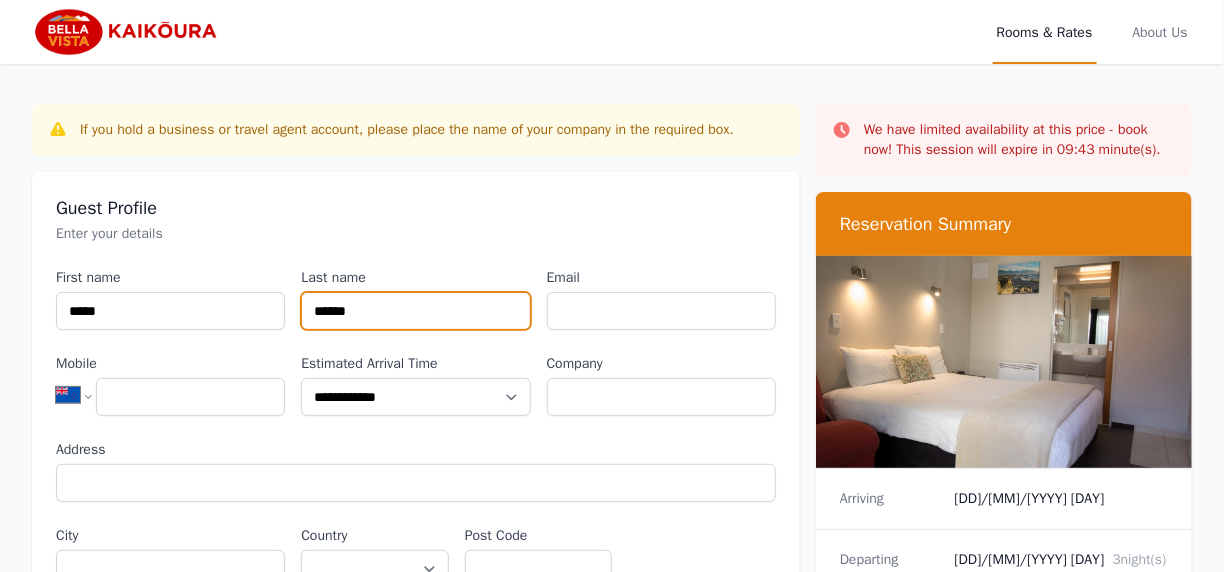 type on "******" 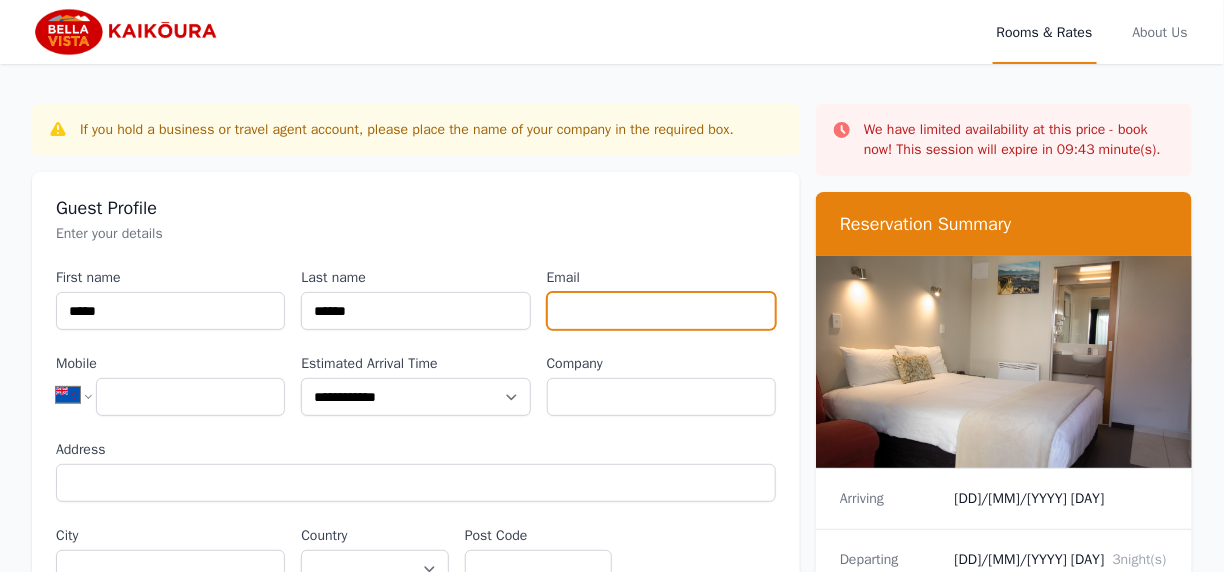 click on "Email" at bounding box center (661, 311) 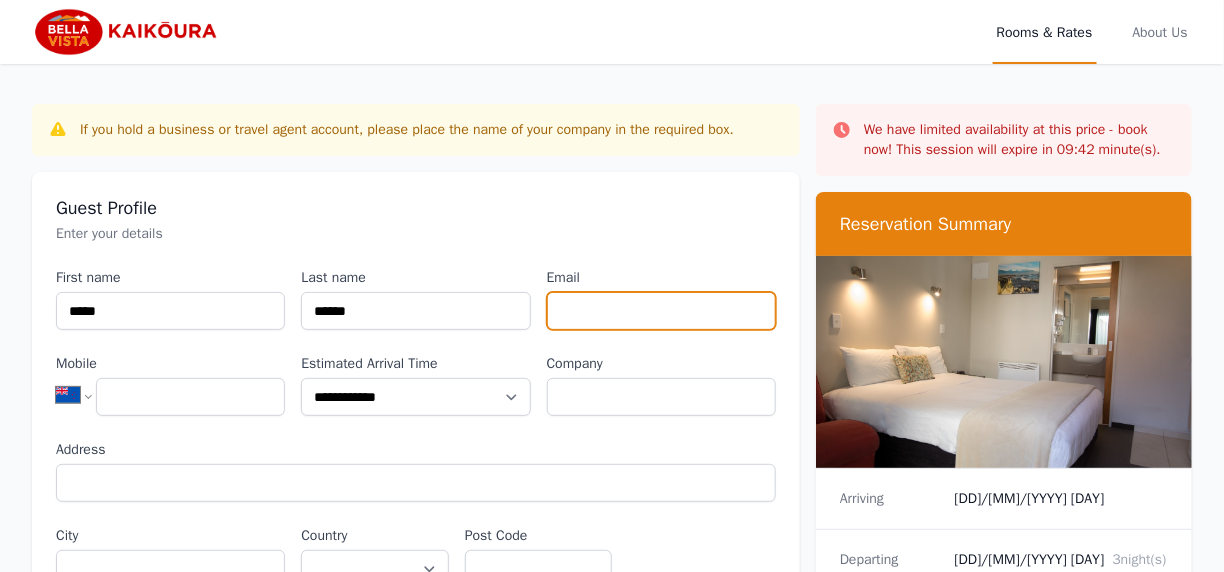 type on "**********" 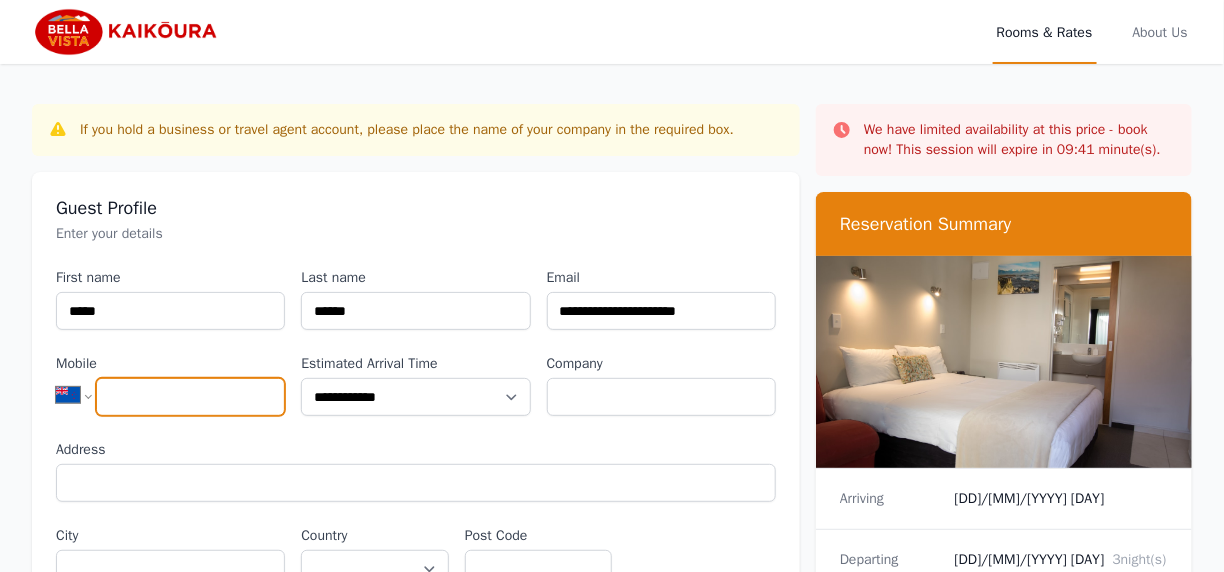 click on "Mobile" at bounding box center [190, 397] 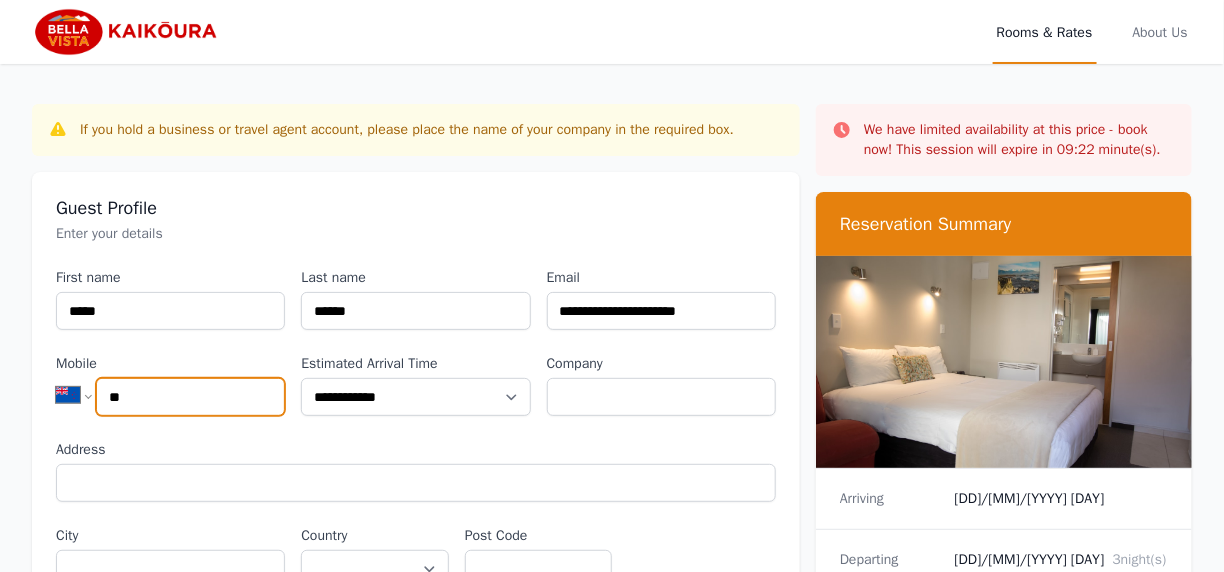 click on "**" at bounding box center [190, 397] 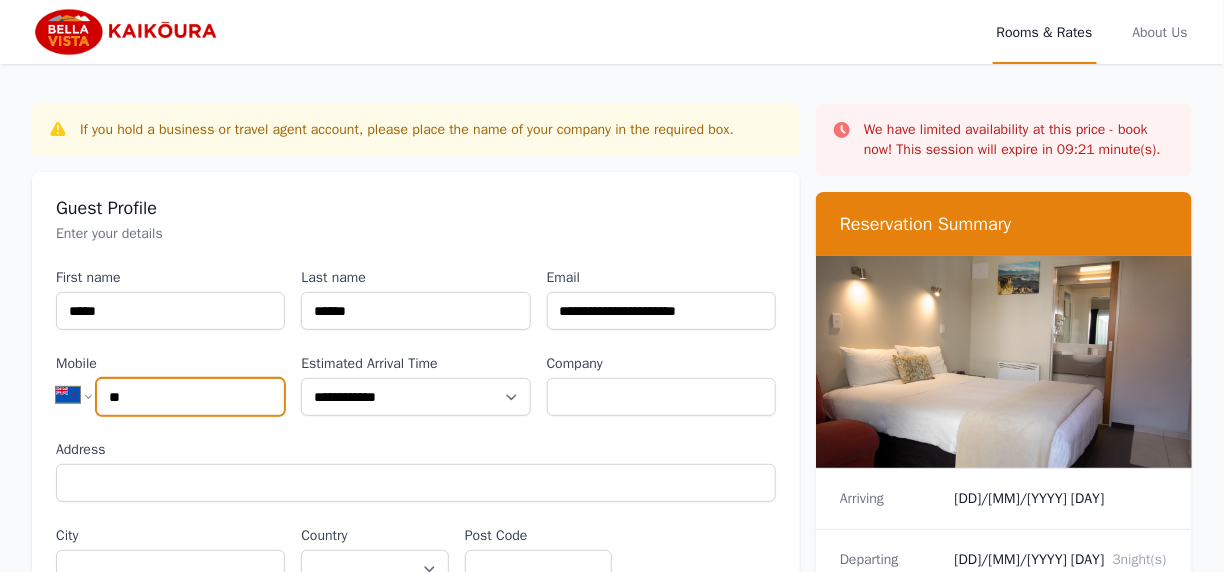 paste on "**********" 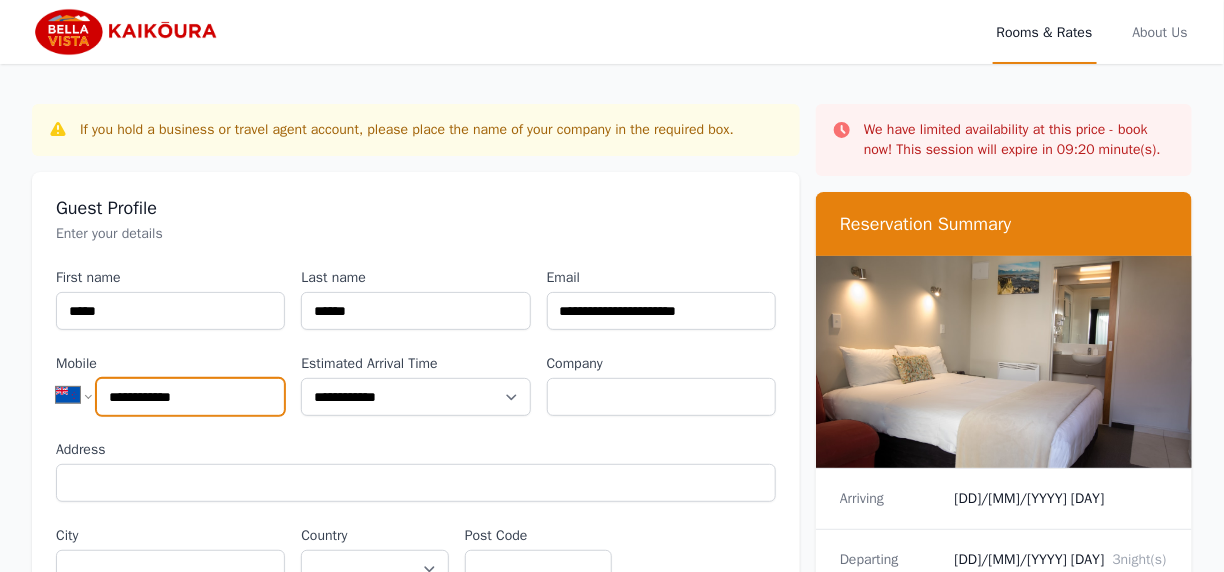 drag, startPoint x: 121, startPoint y: 393, endPoint x: 101, endPoint y: 384, distance: 21.931713 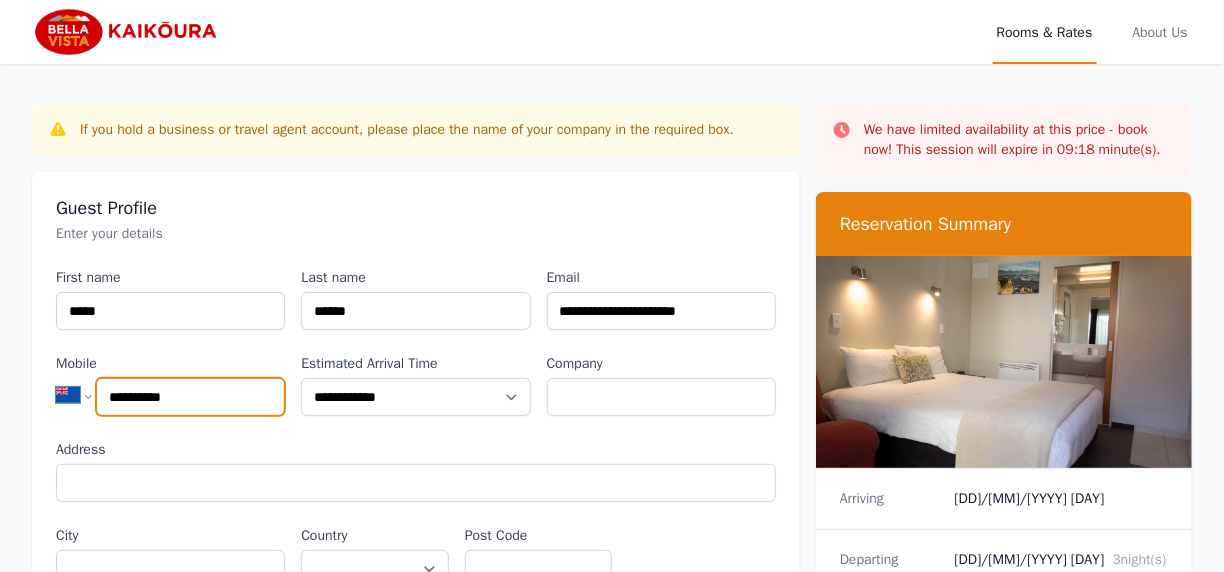 type on "**********" 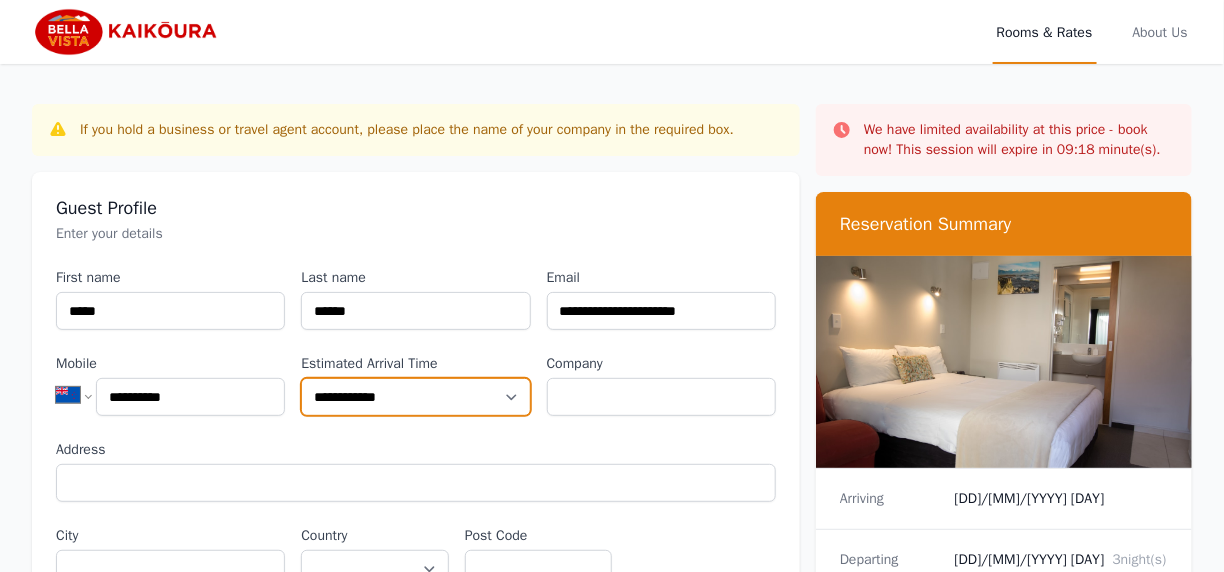 click on "**********" at bounding box center [415, 397] 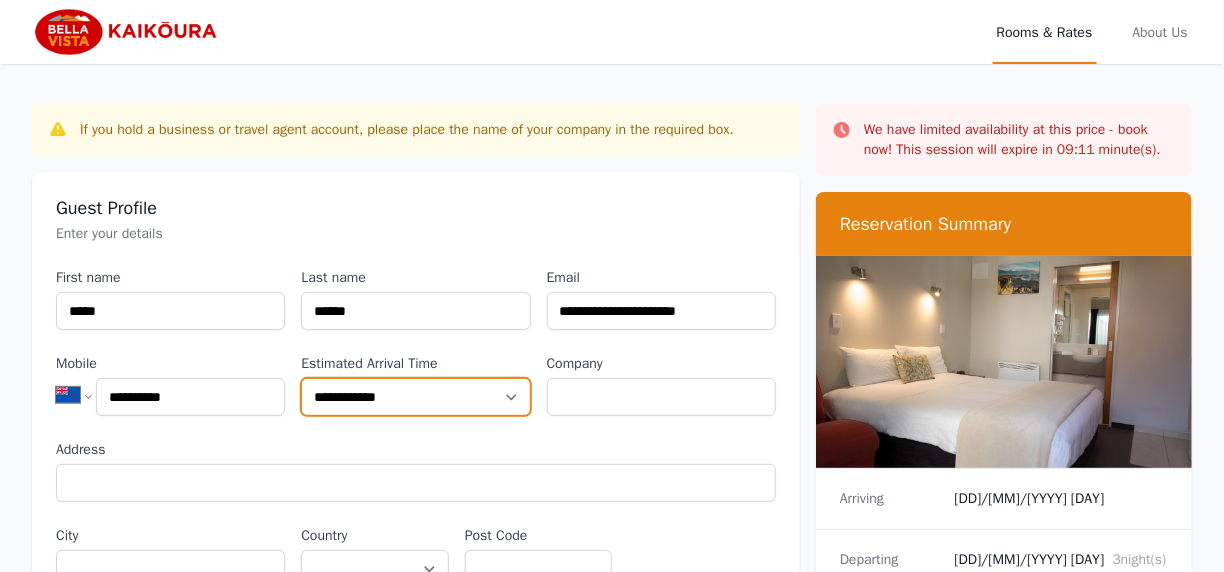 select on "**********" 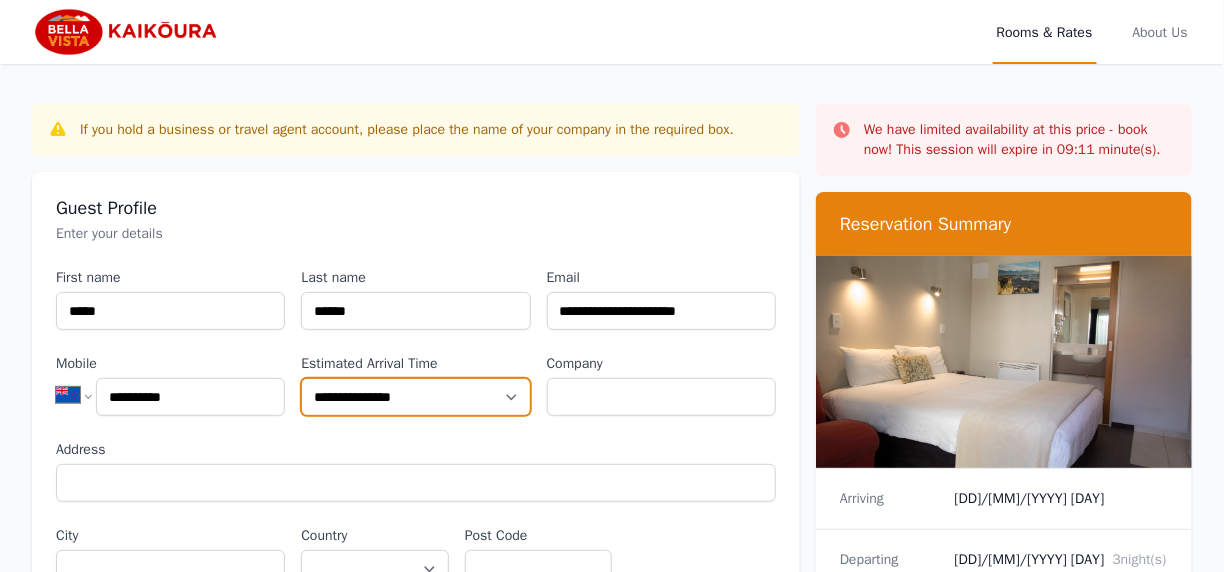 click on "**********" at bounding box center (415, 397) 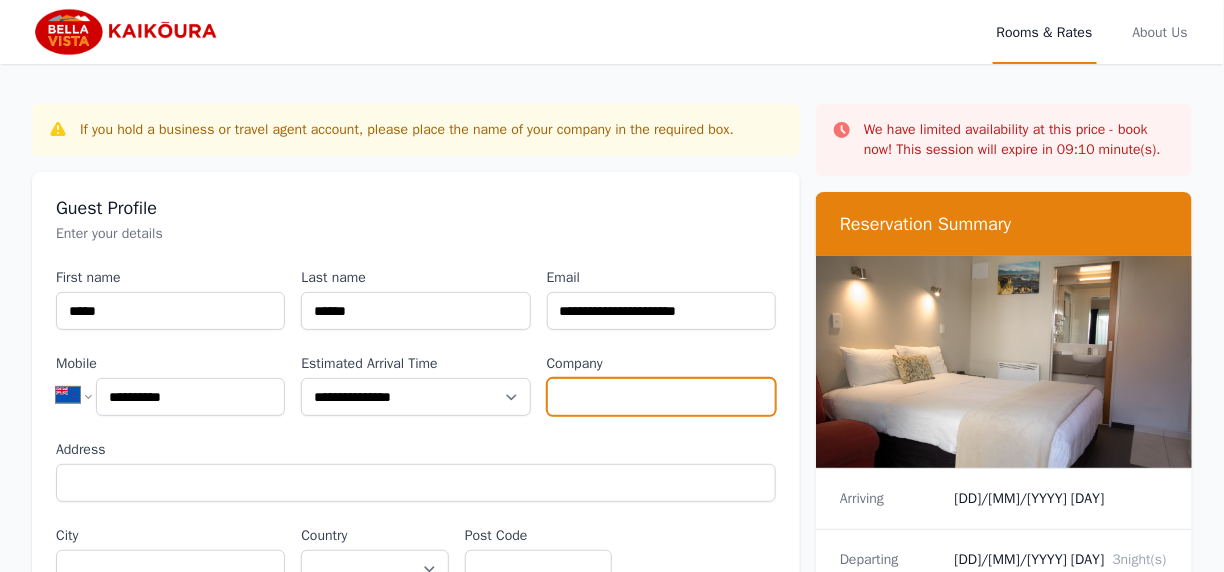 click on "Company" at bounding box center (661, 397) 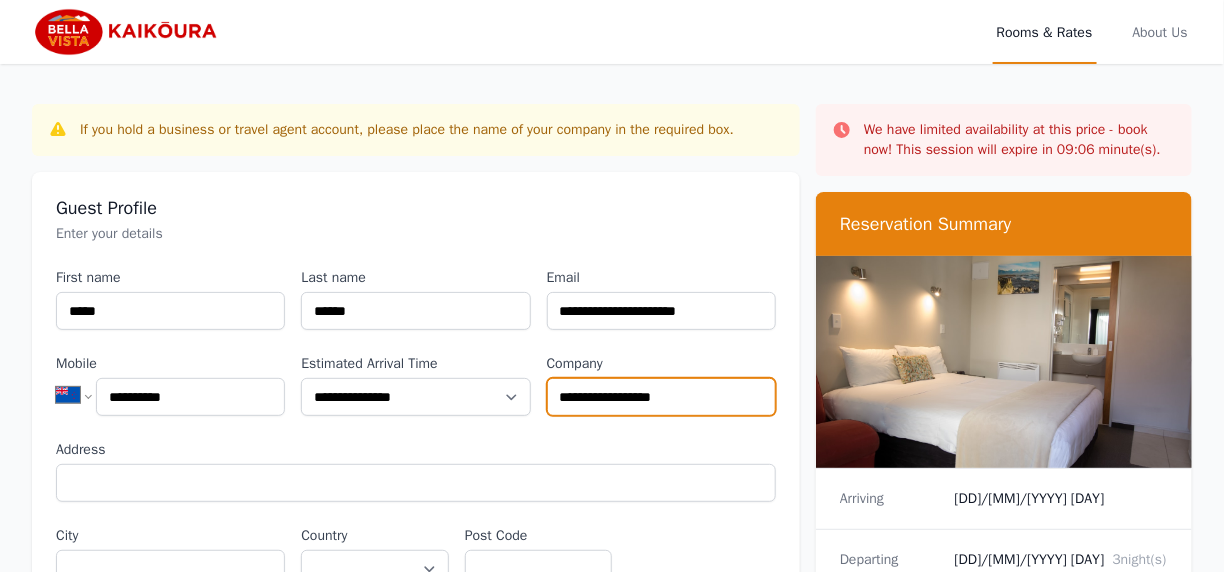 type on "**********" 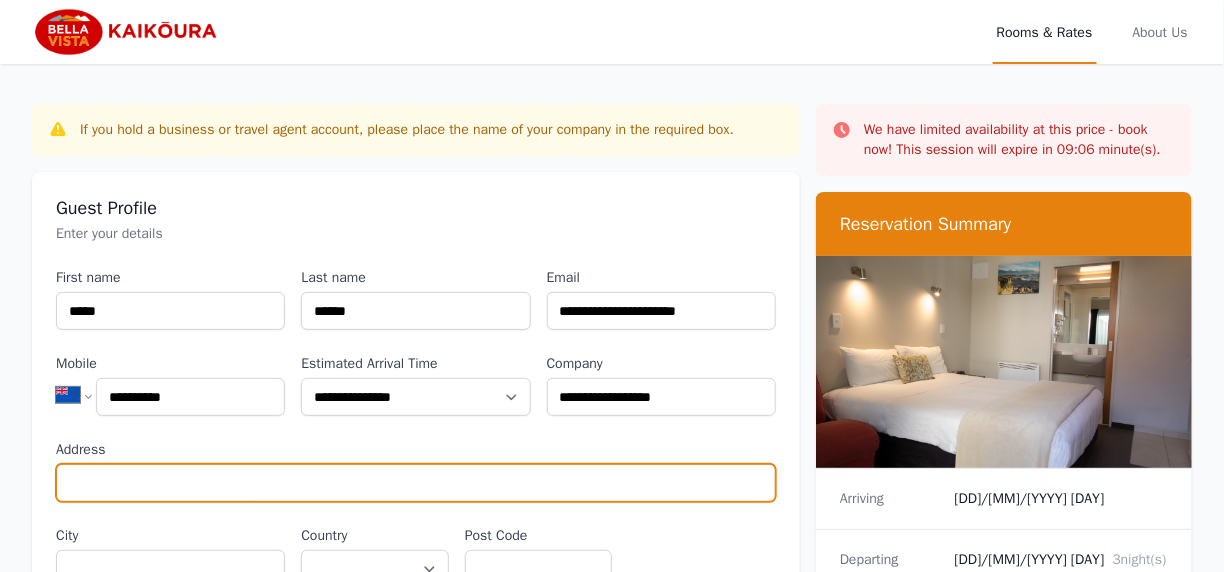 click on "Address" at bounding box center (416, 483) 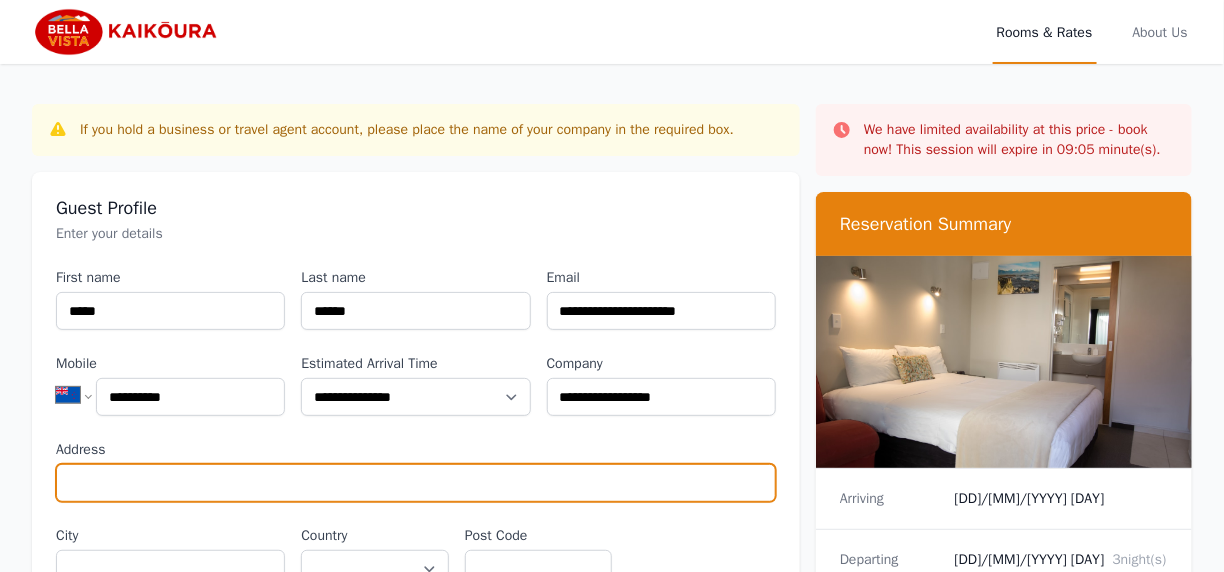 type on "**********" 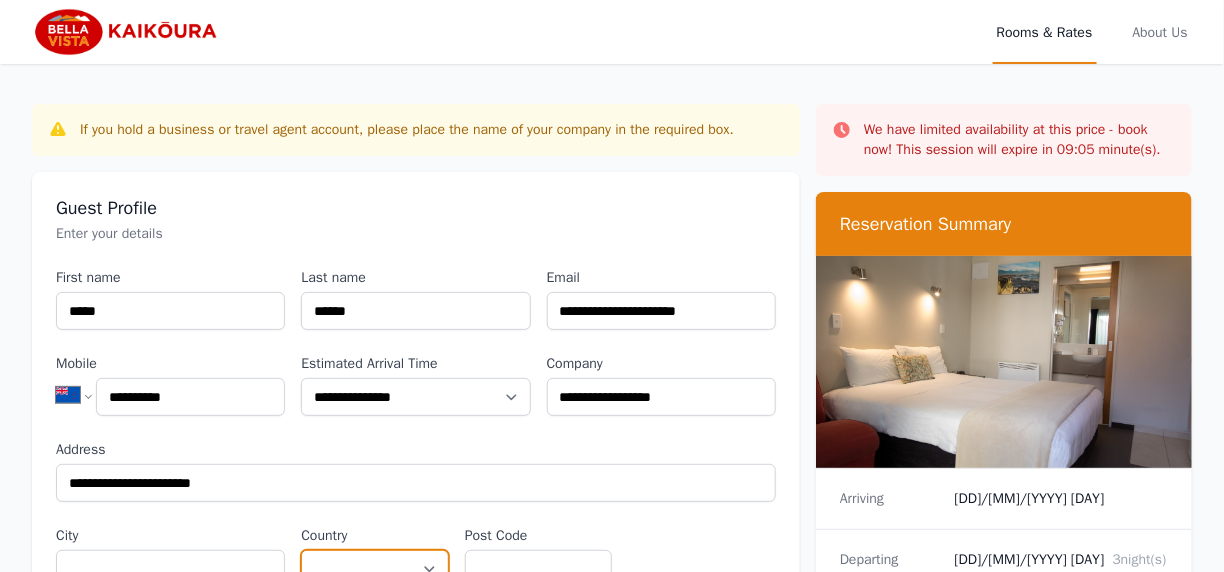 select on "**********" 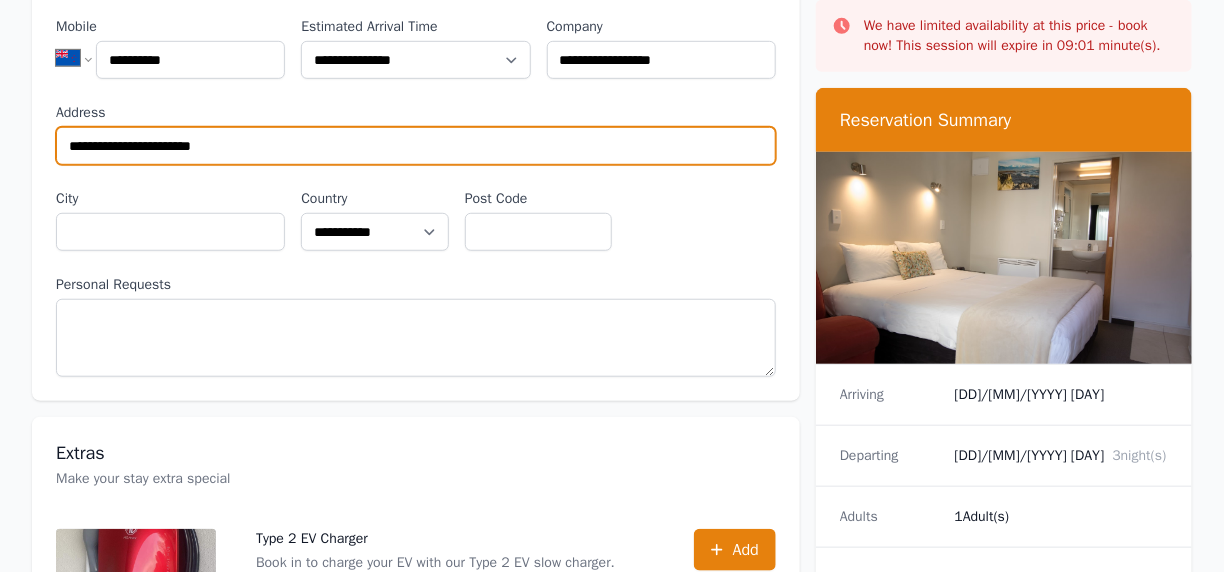 scroll, scrollTop: 340, scrollLeft: 0, axis: vertical 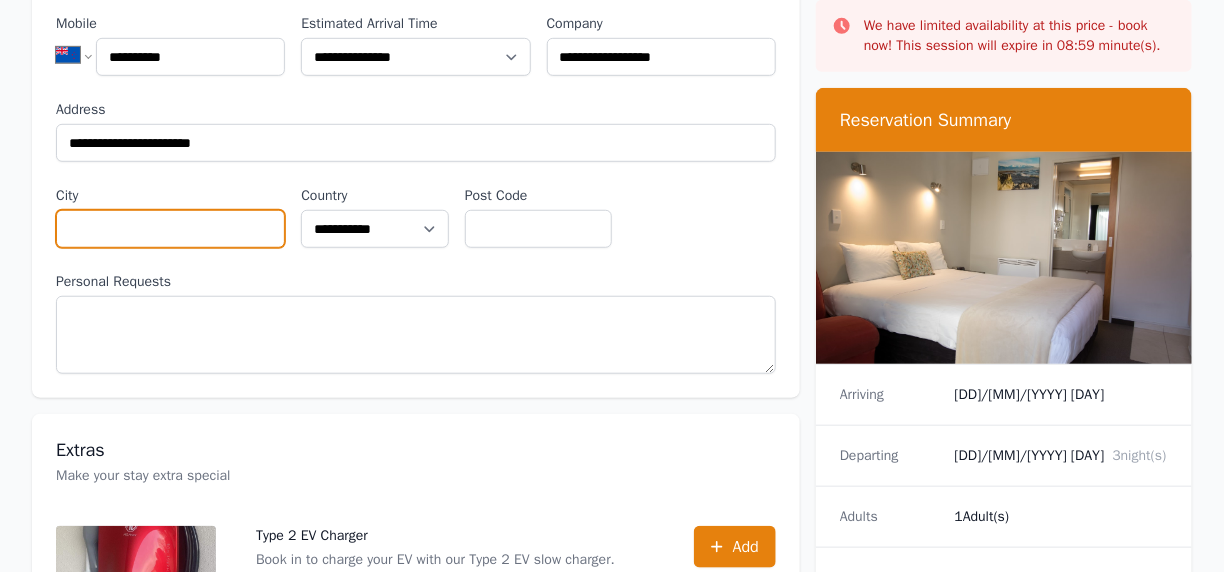click on "City" at bounding box center (170, 229) 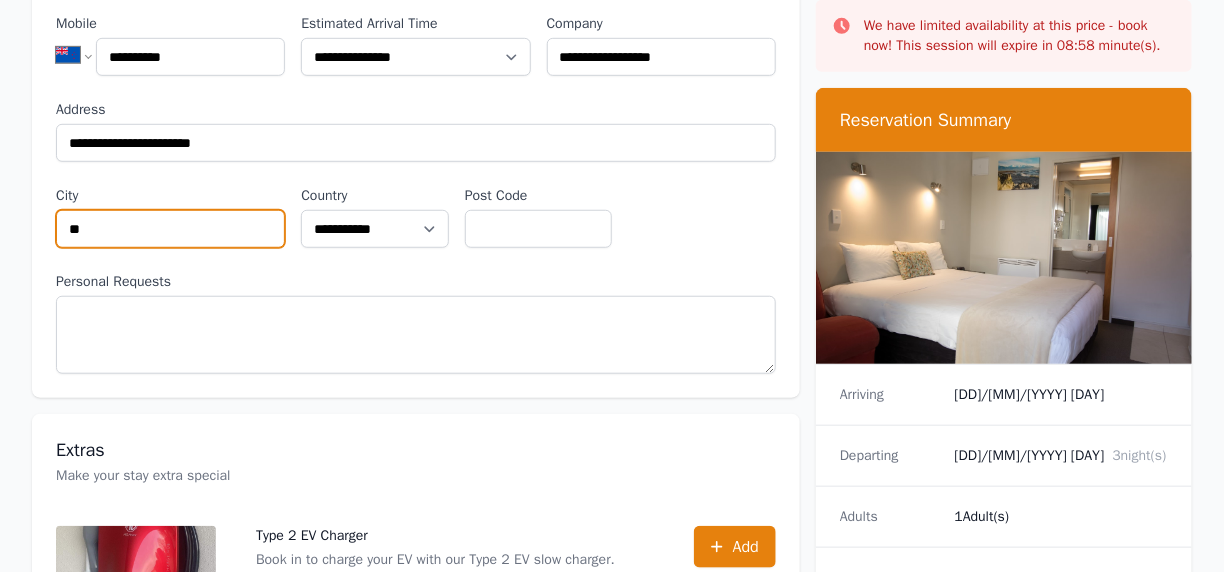 type on "*" 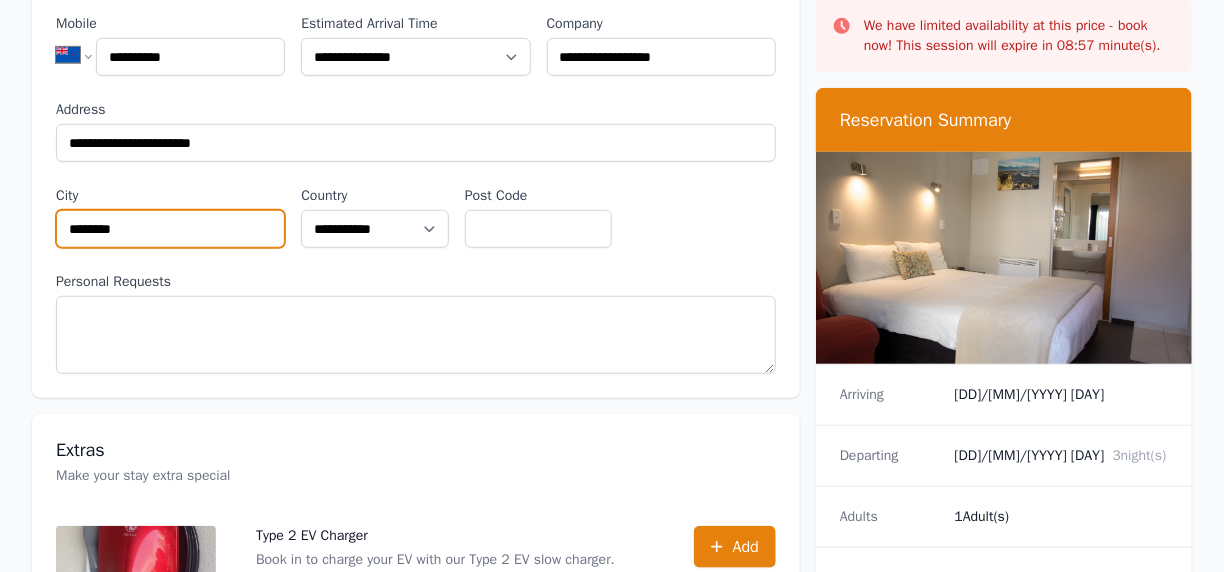 type on "********" 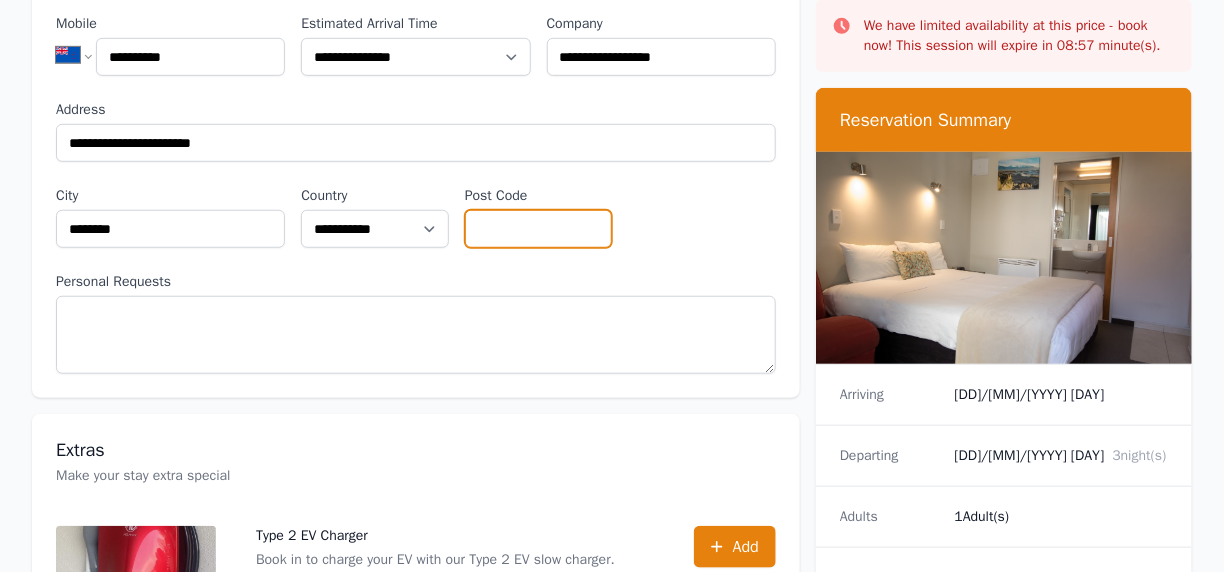 click on "Post Code" at bounding box center [539, 229] 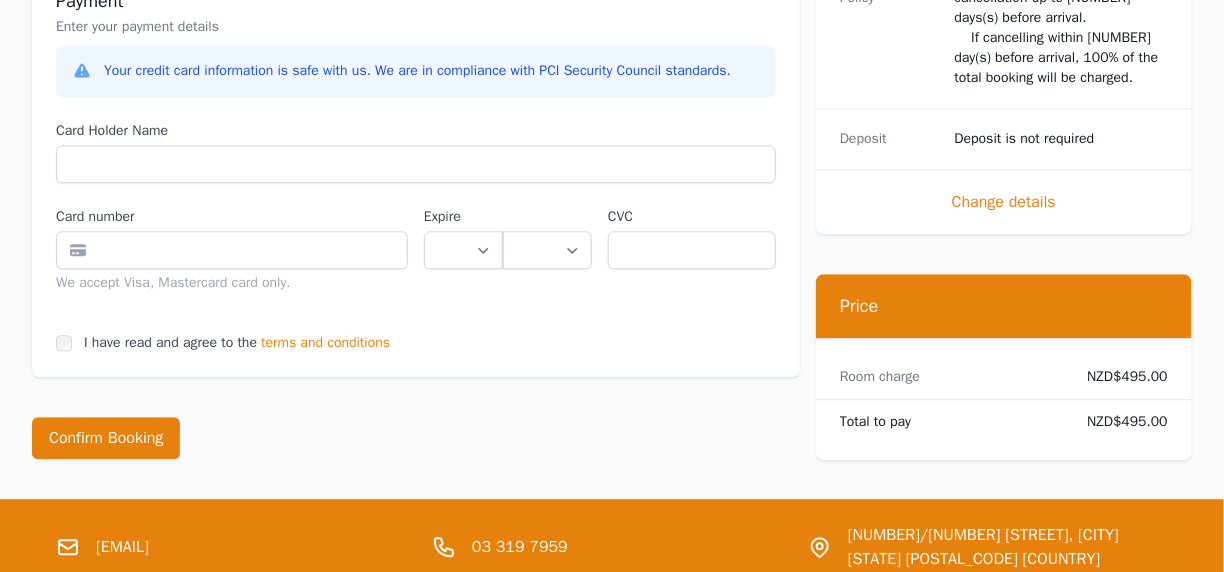 scroll, scrollTop: 1398, scrollLeft: 0, axis: vertical 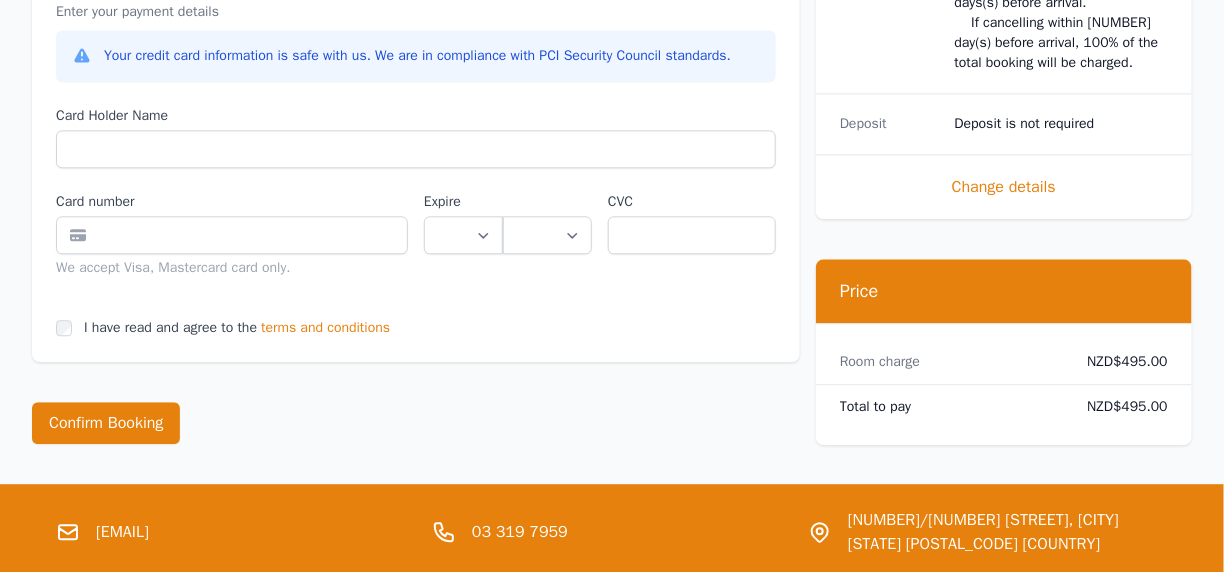 type on "****" 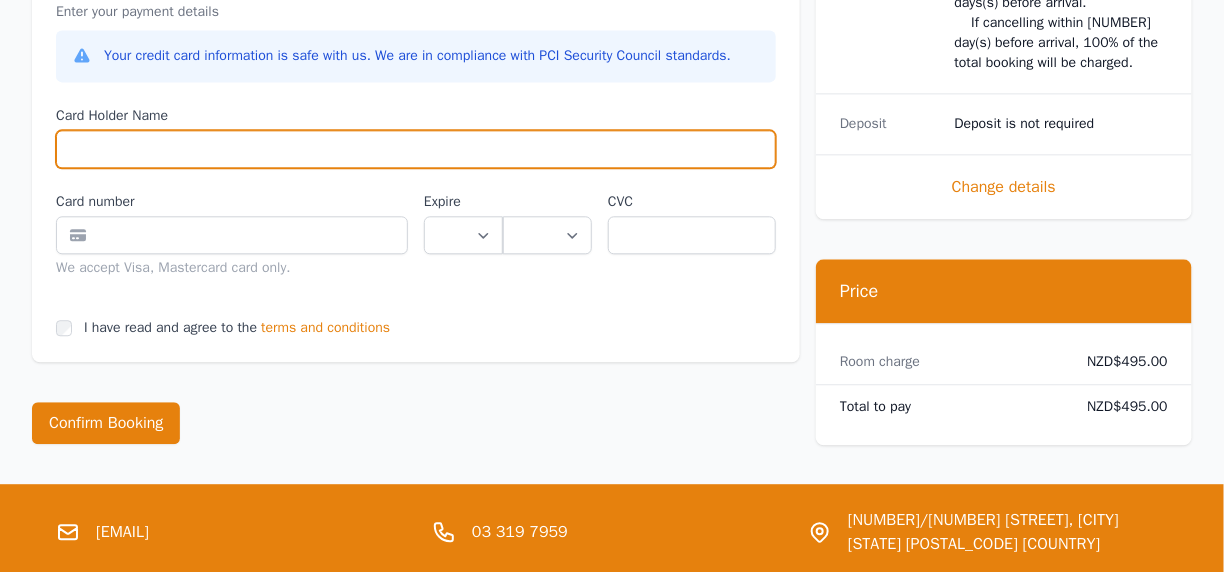 click on "Card Holder Name" at bounding box center [416, 149] 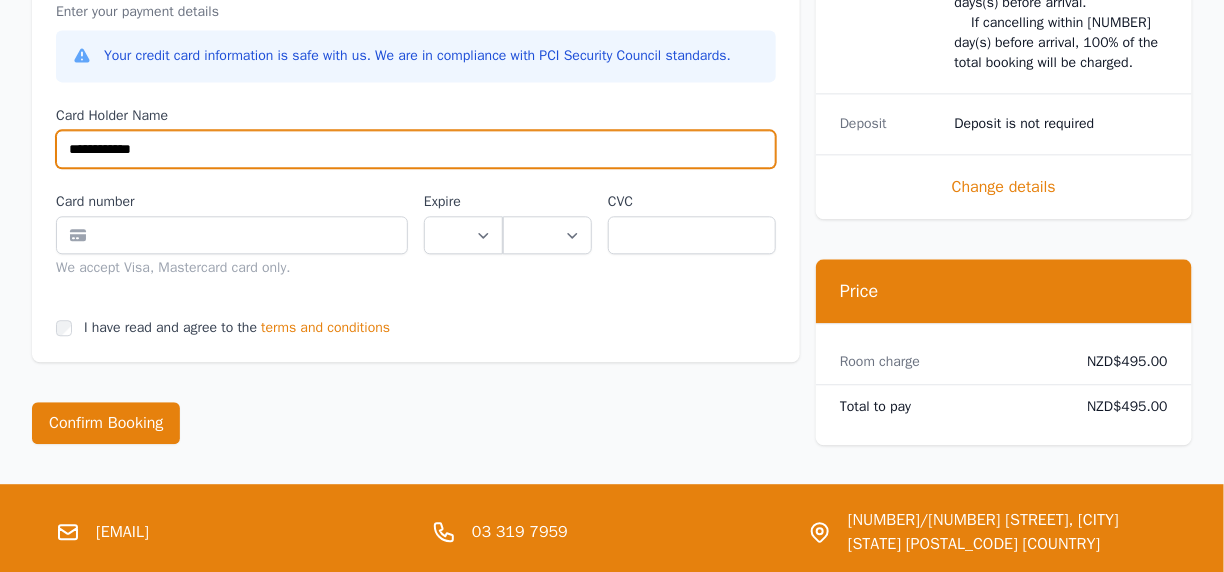 type on "**********" 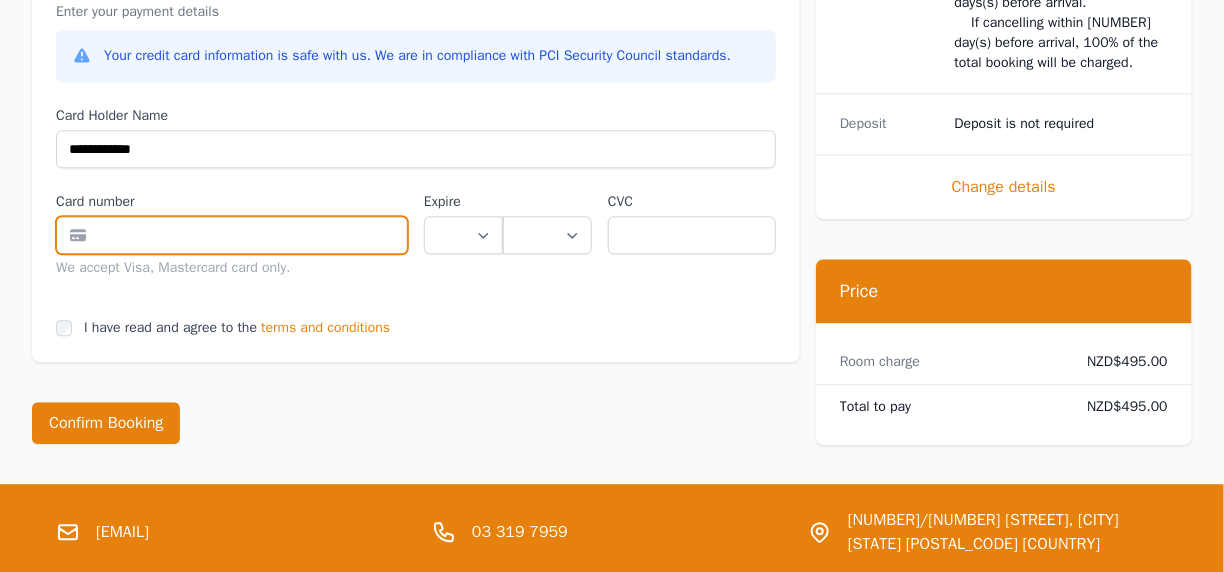 click at bounding box center (232, 235) 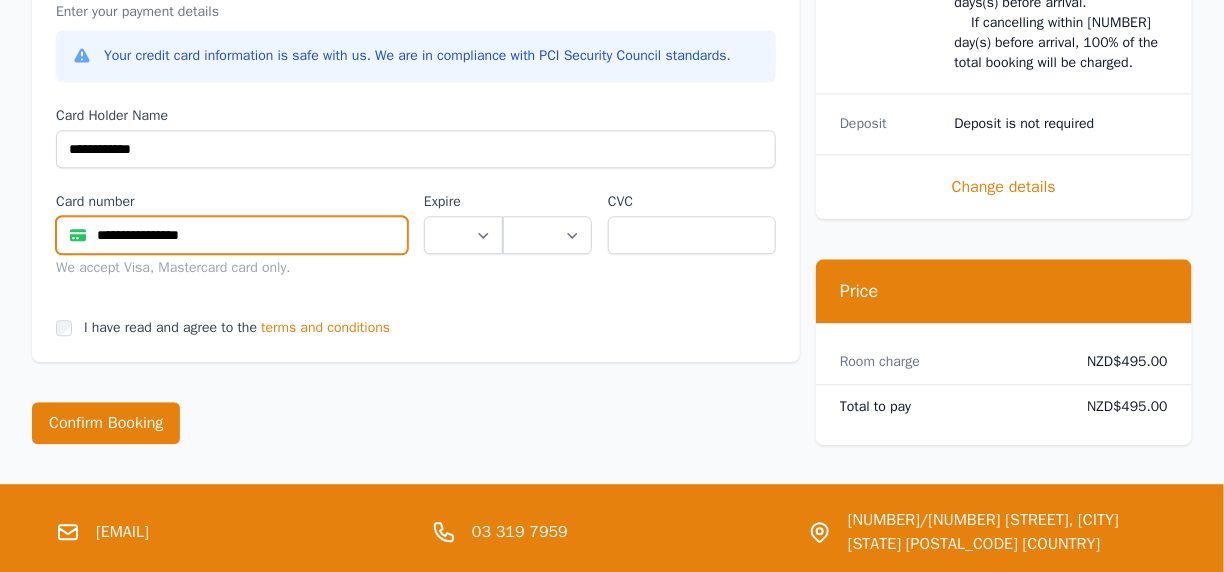 type on "**********" 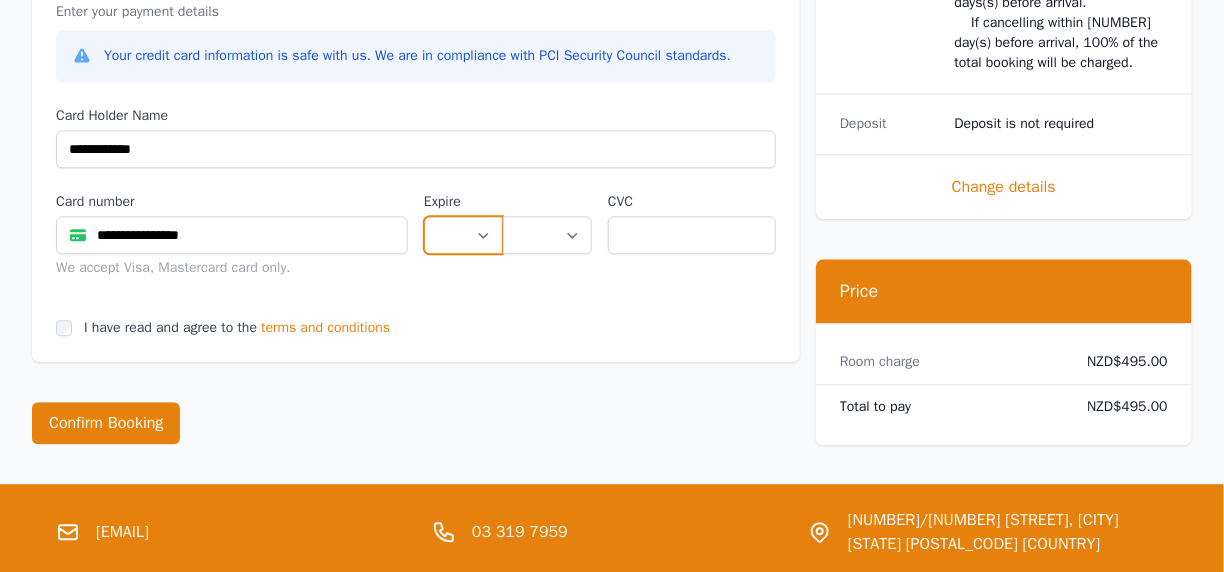 click on "** ** ** ** ** ** ** ** ** ** ** **" at bounding box center (463, 235) 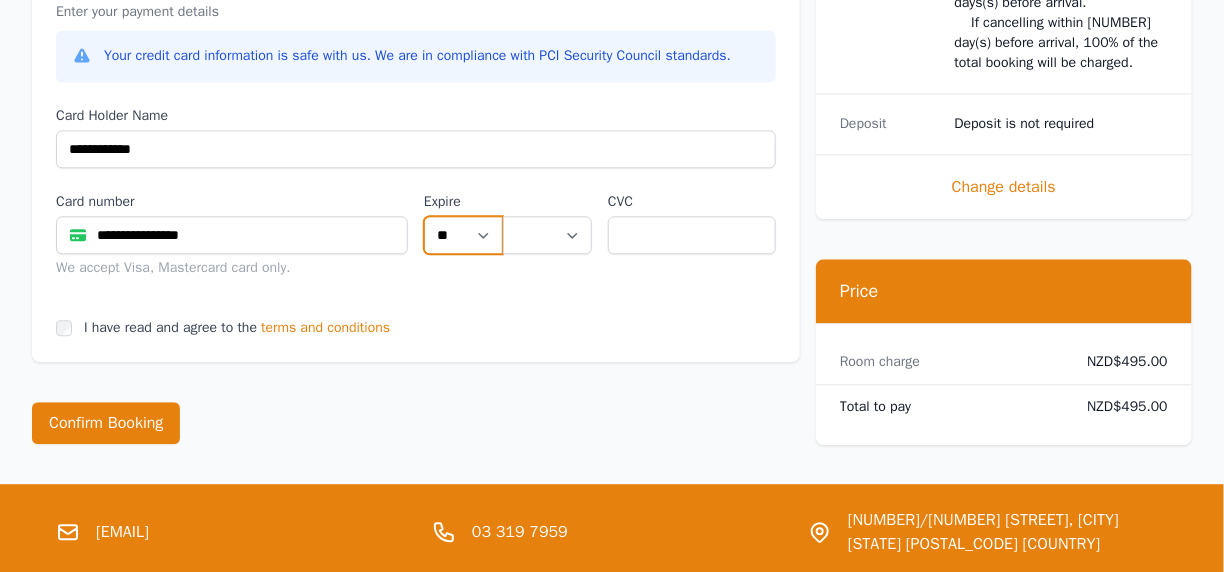 click on "** ** ** ** ** ** ** ** ** ** ** **" at bounding box center (463, 235) 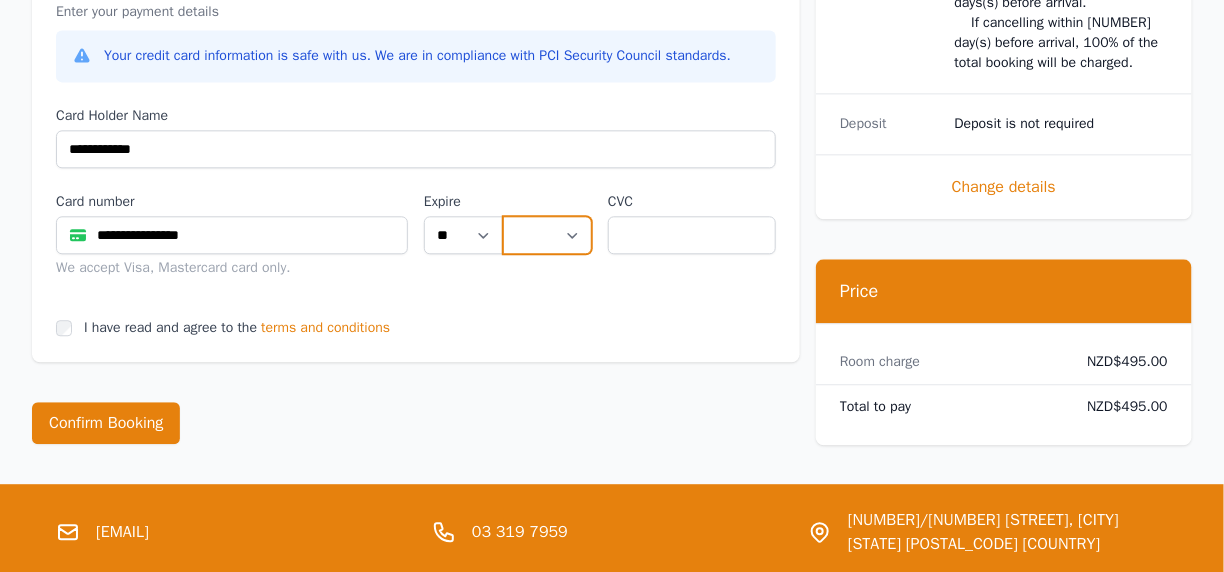 click on "**** **** **** **** **** **** **** **** ****" at bounding box center (548, 235) 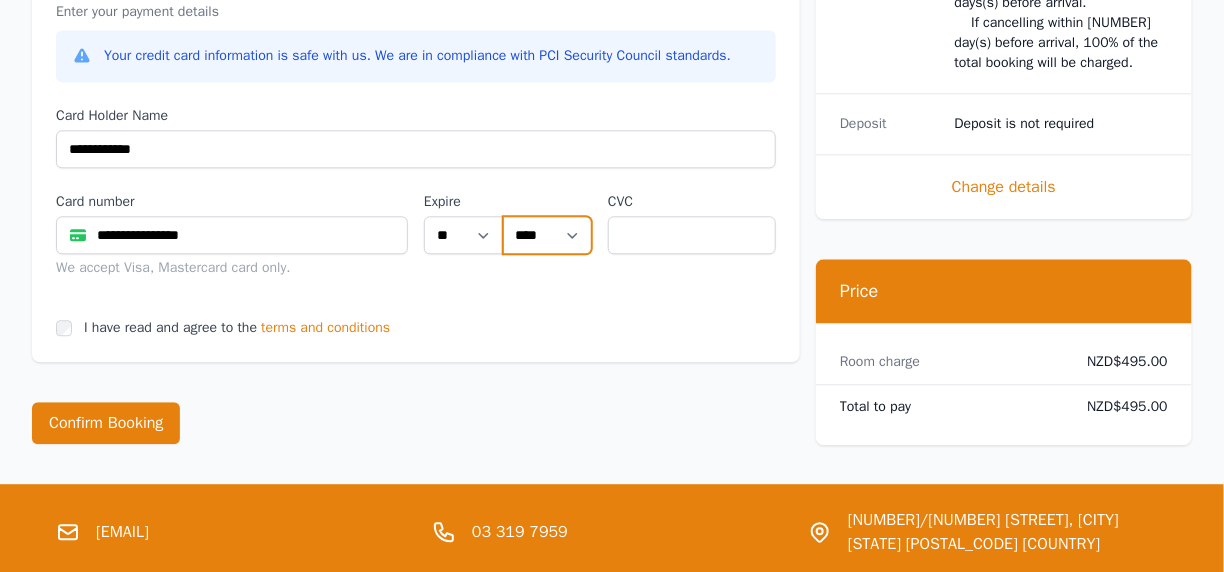 click on "**** **** **** **** **** **** **** **** ****" at bounding box center [548, 235] 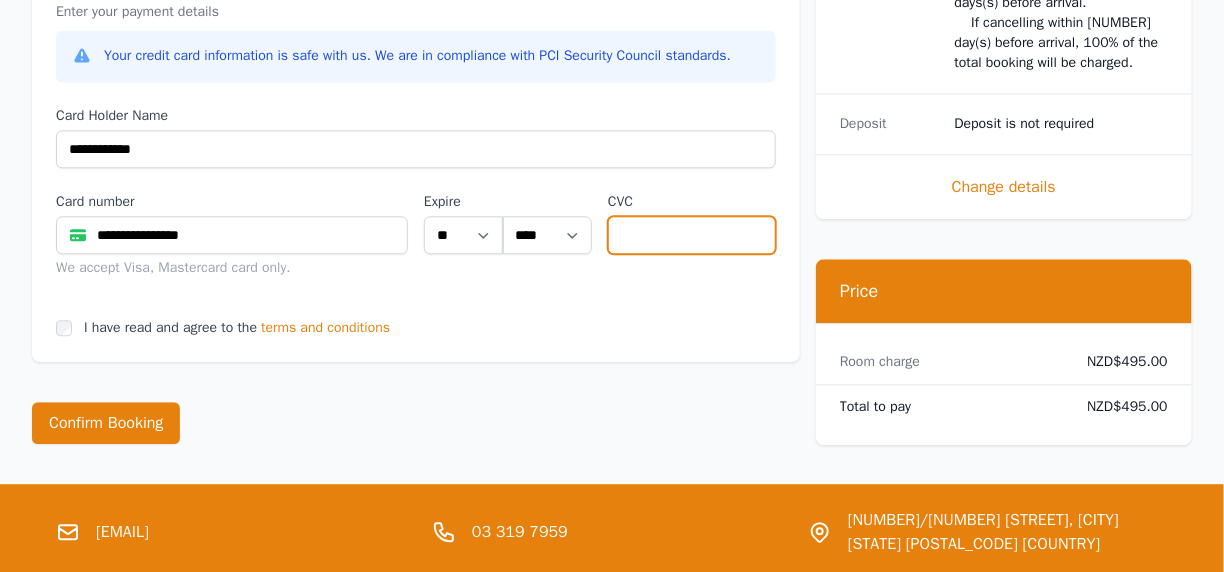 click at bounding box center [692, 235] 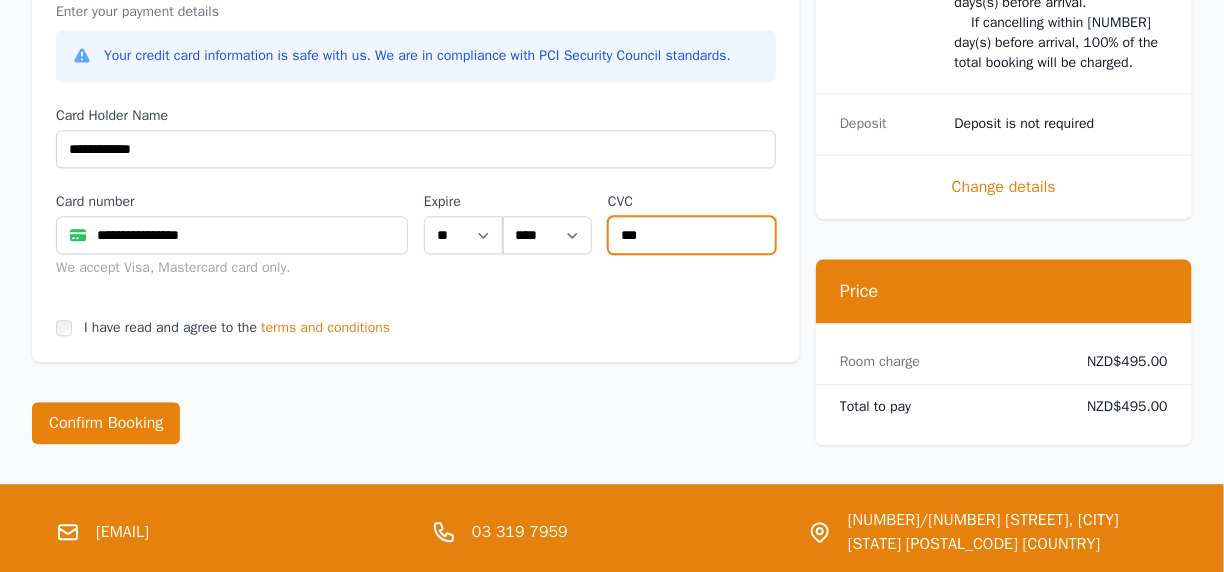 type on "***" 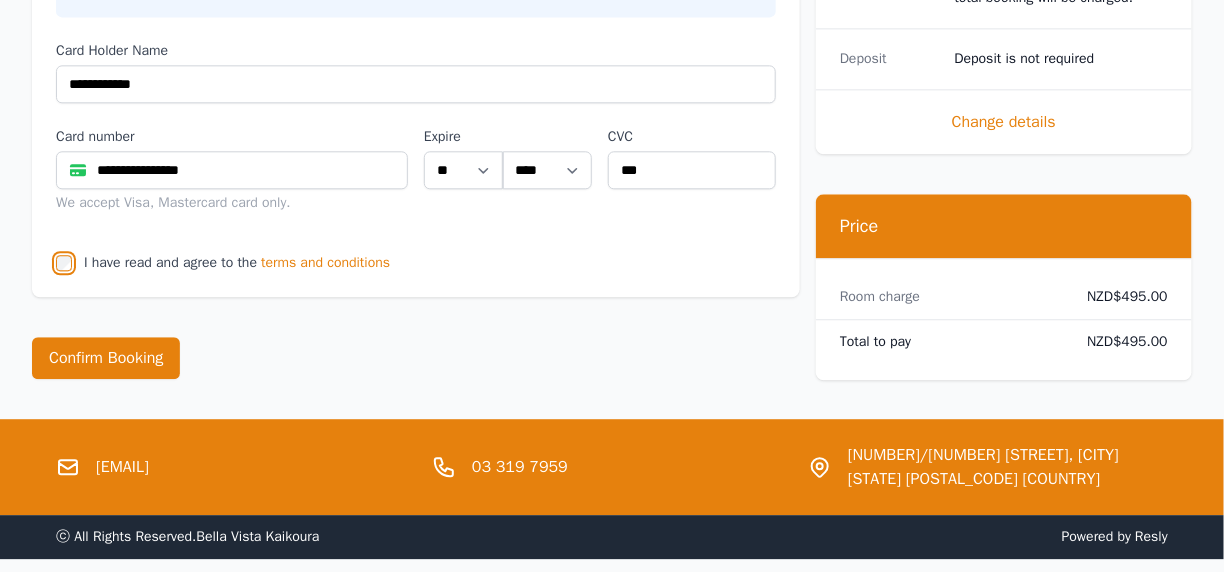 scroll, scrollTop: 1538, scrollLeft: 0, axis: vertical 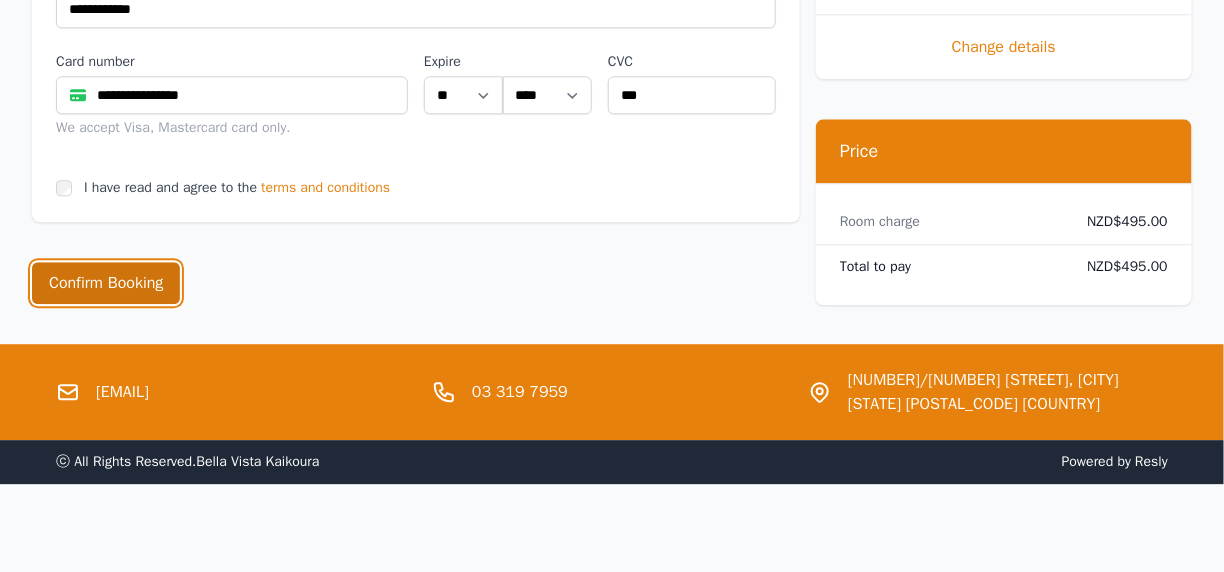 click on "Confirm Booking" at bounding box center [106, 283] 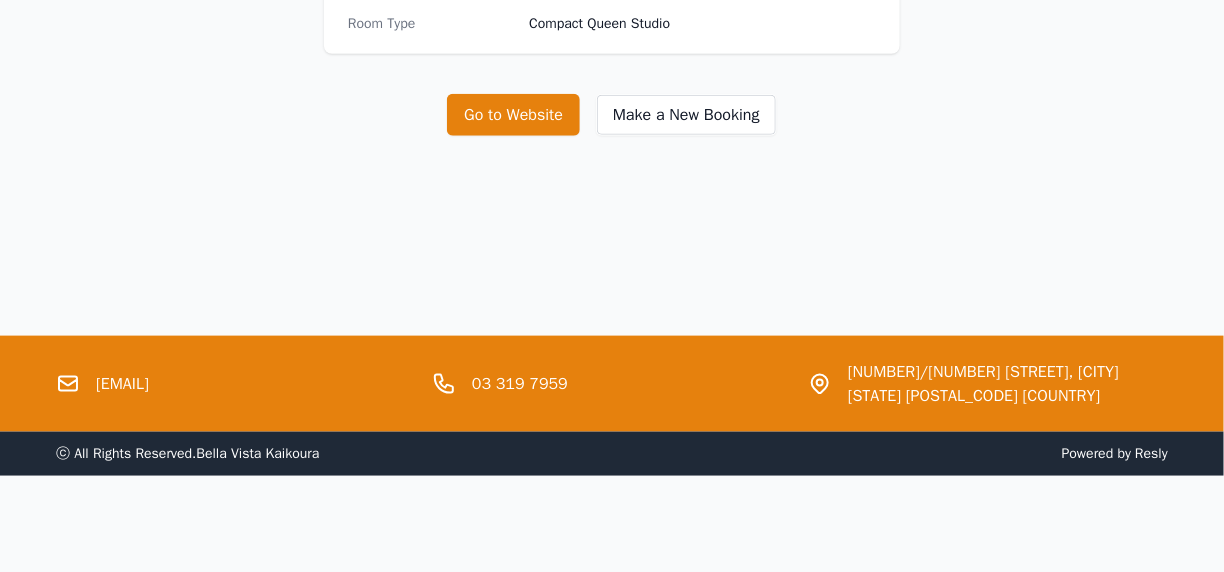 scroll, scrollTop: 0, scrollLeft: 0, axis: both 